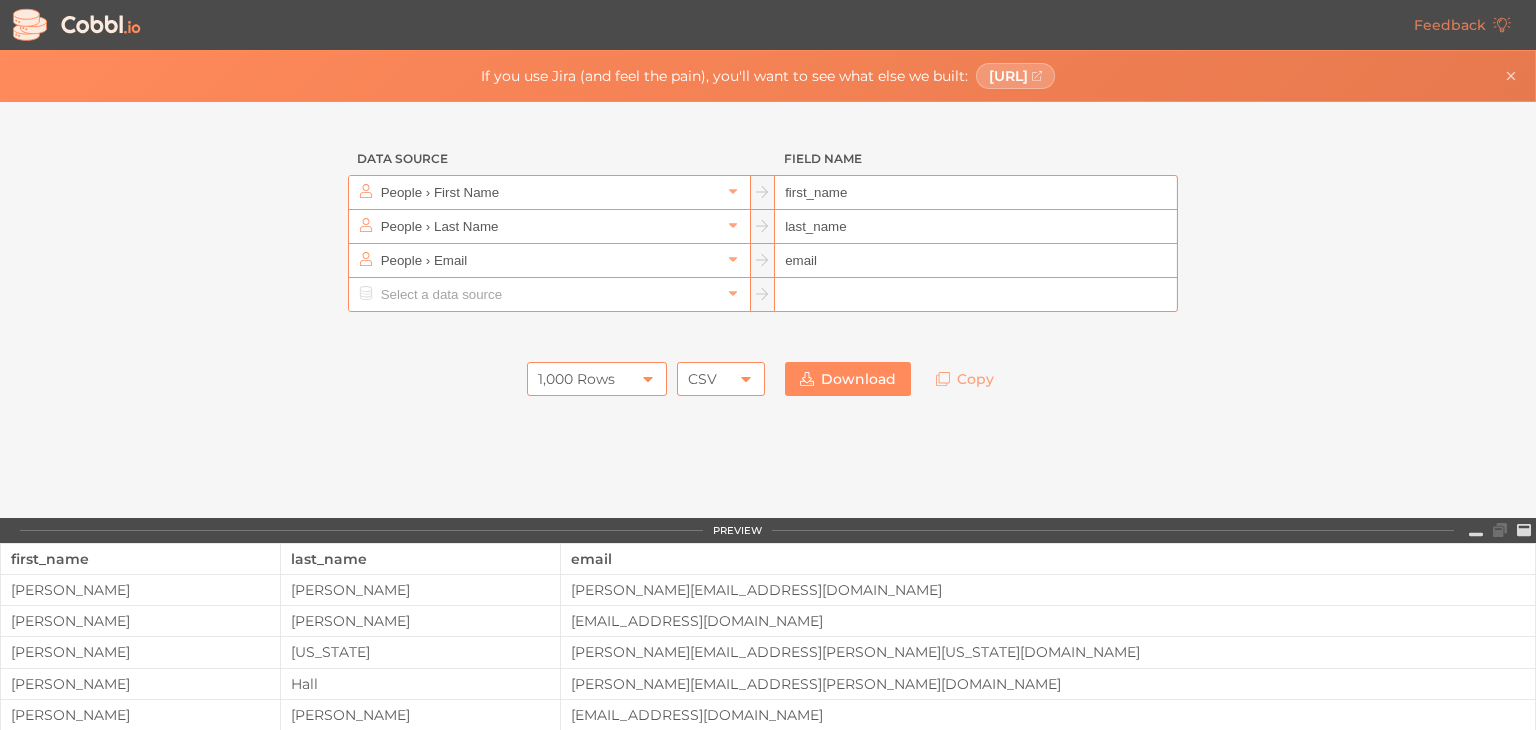 scroll, scrollTop: 0, scrollLeft: 0, axis: both 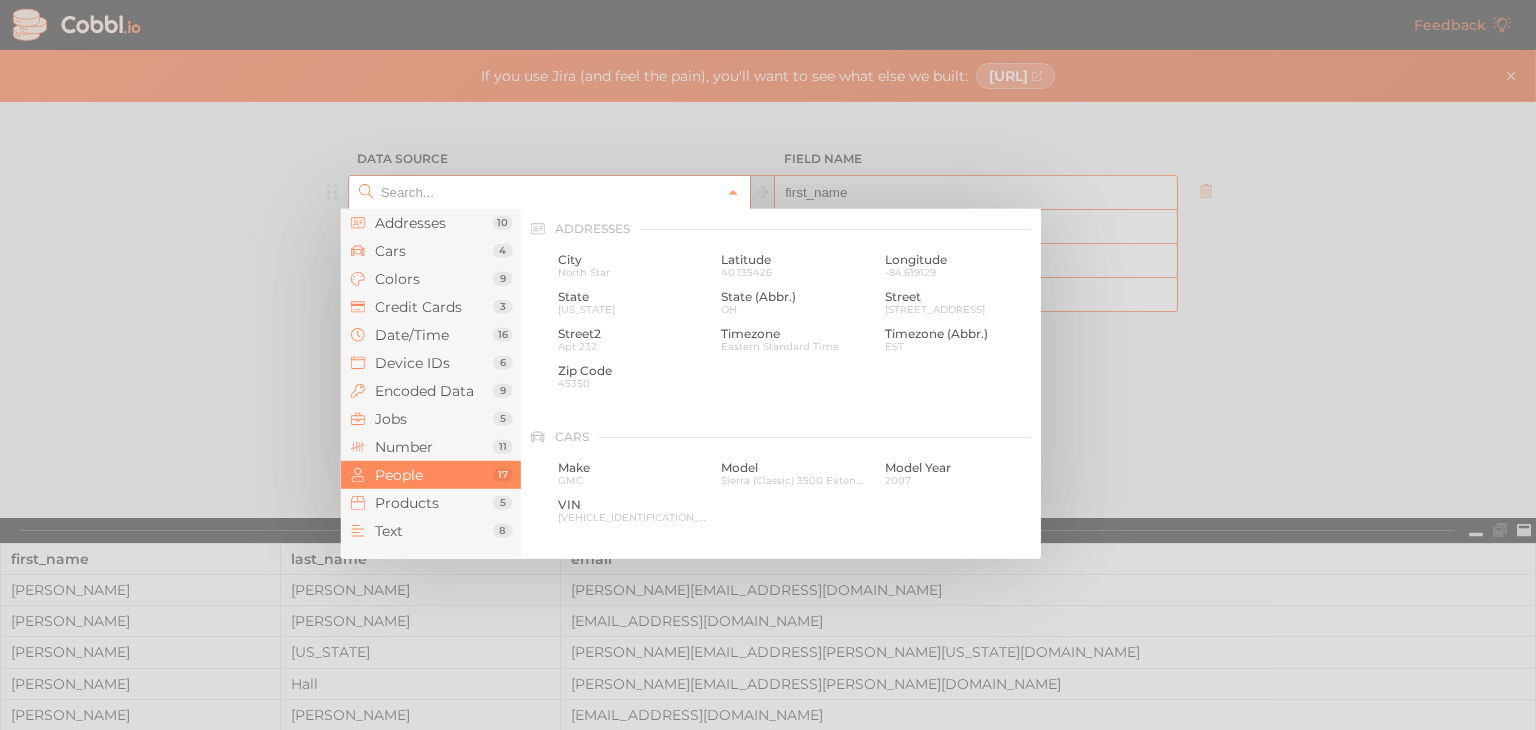 click at bounding box center (548, 192) 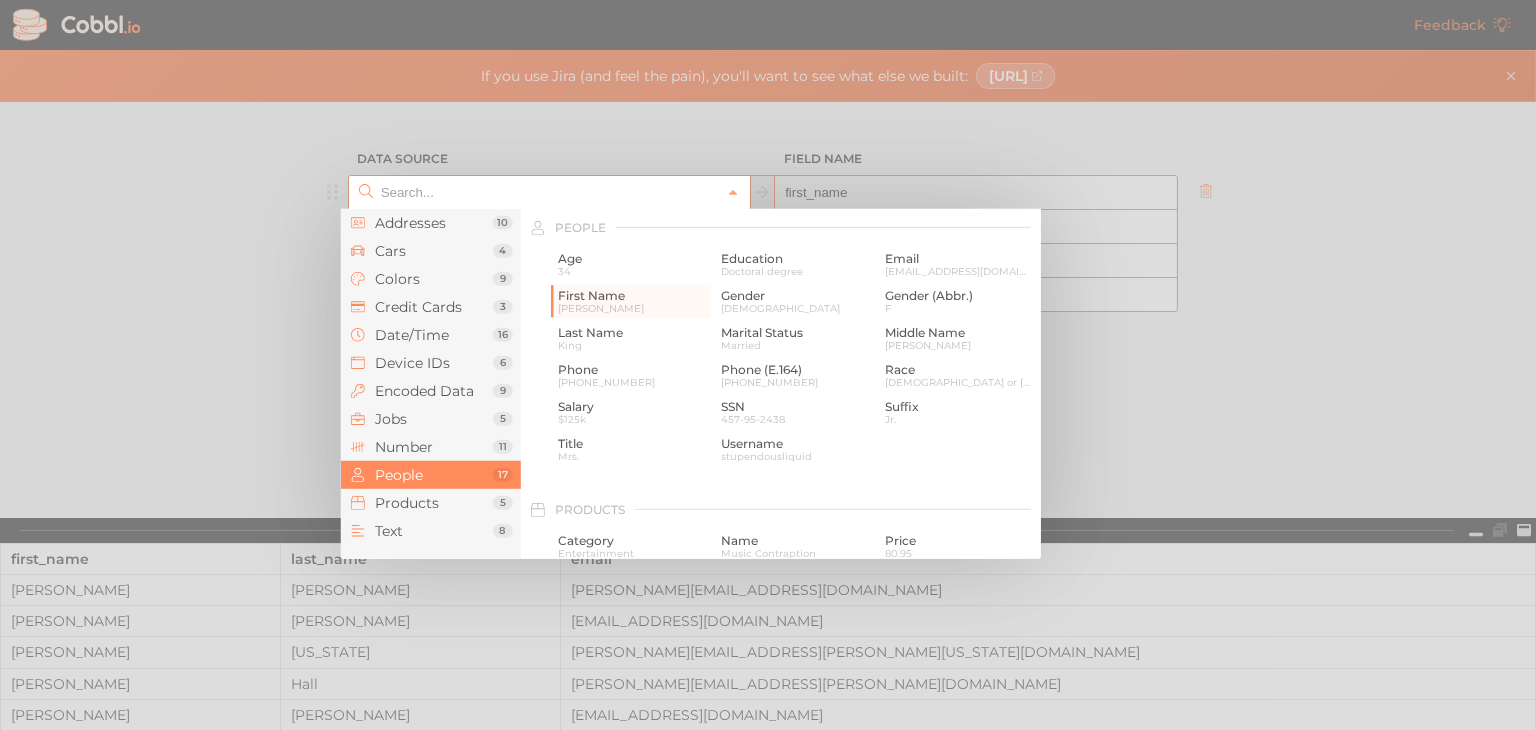 click at bounding box center [768, 365] 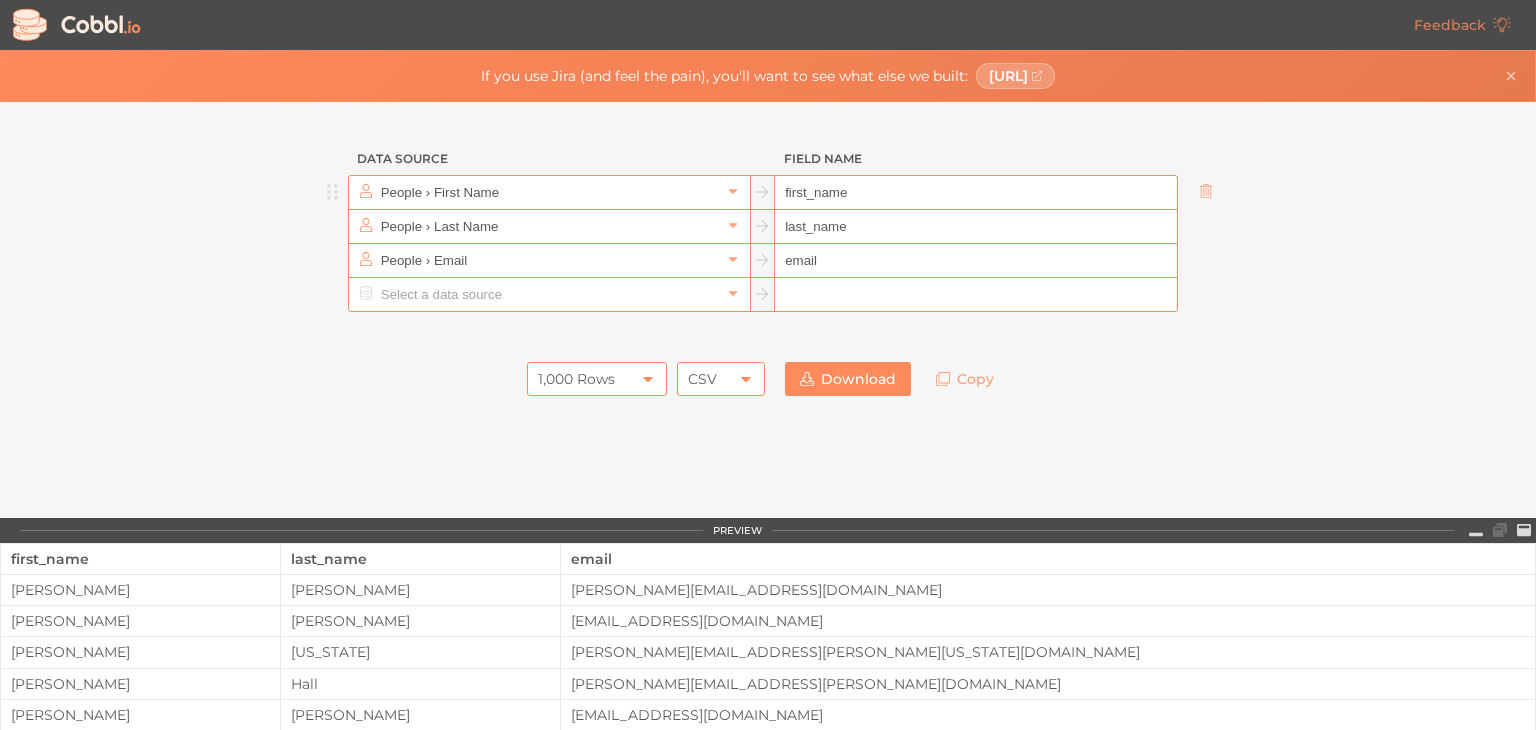 click on "1,000 Rows" at bounding box center [597, 379] 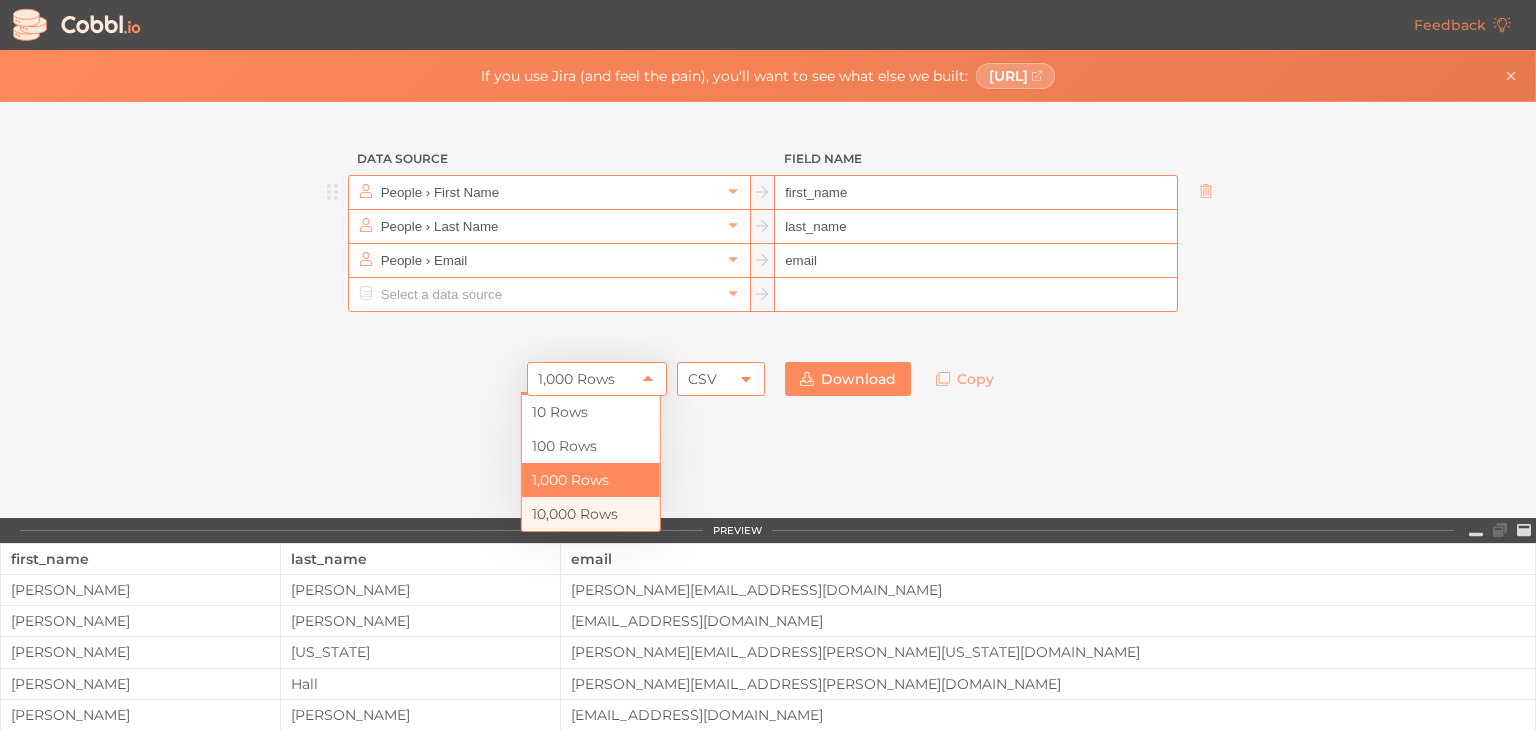 click on "10,000 Rows" at bounding box center (591, 514) 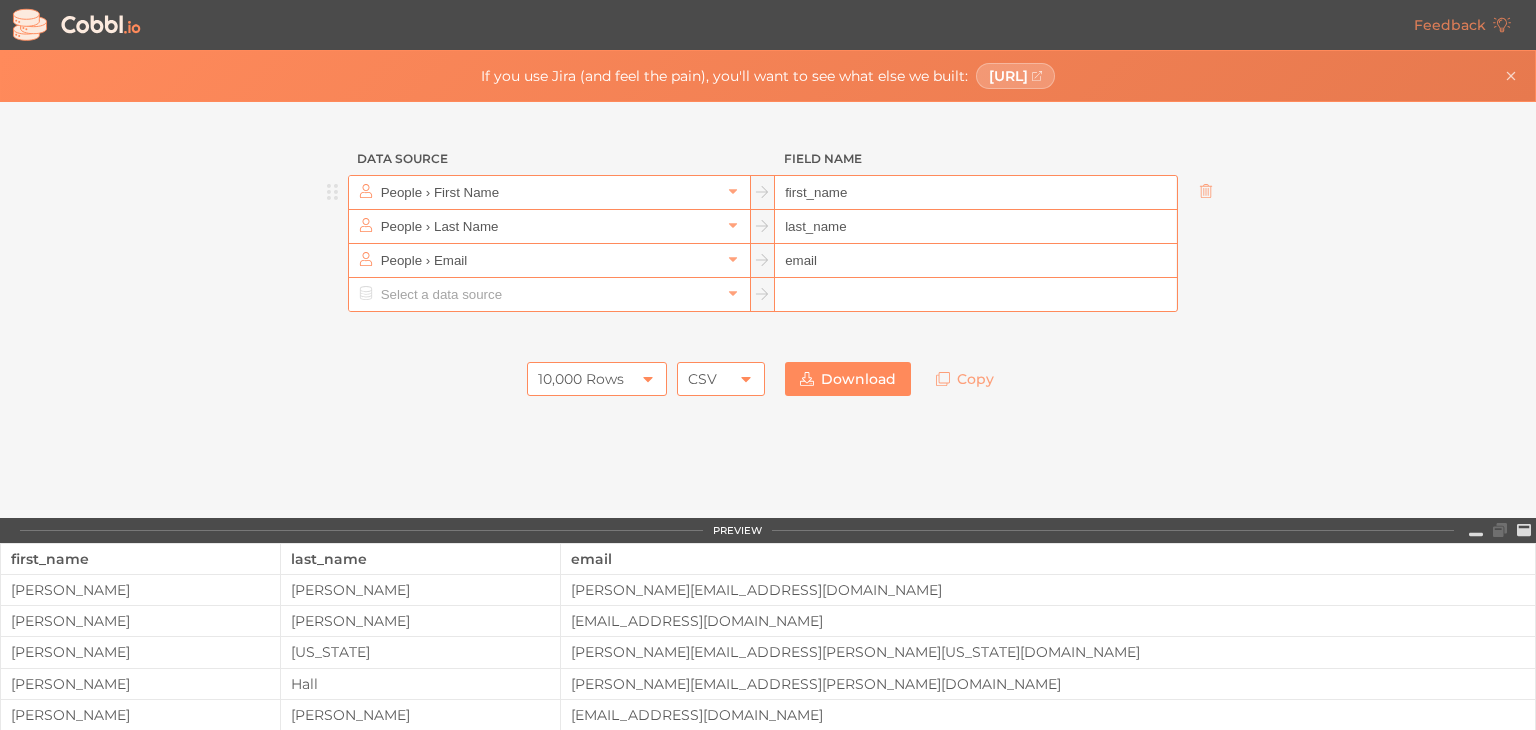 click on "CSV" at bounding box center [702, 379] 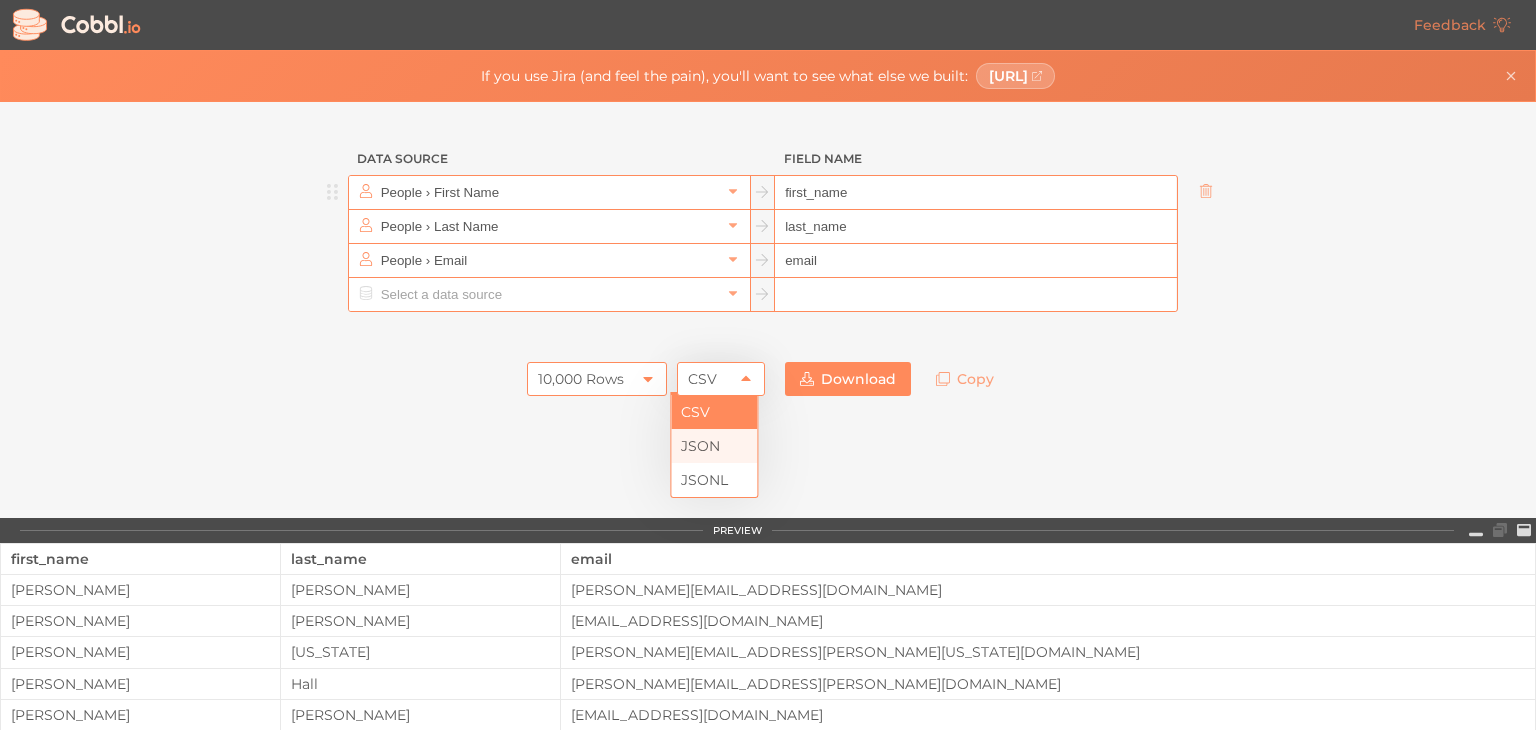 click on "JSON" at bounding box center [714, 446] 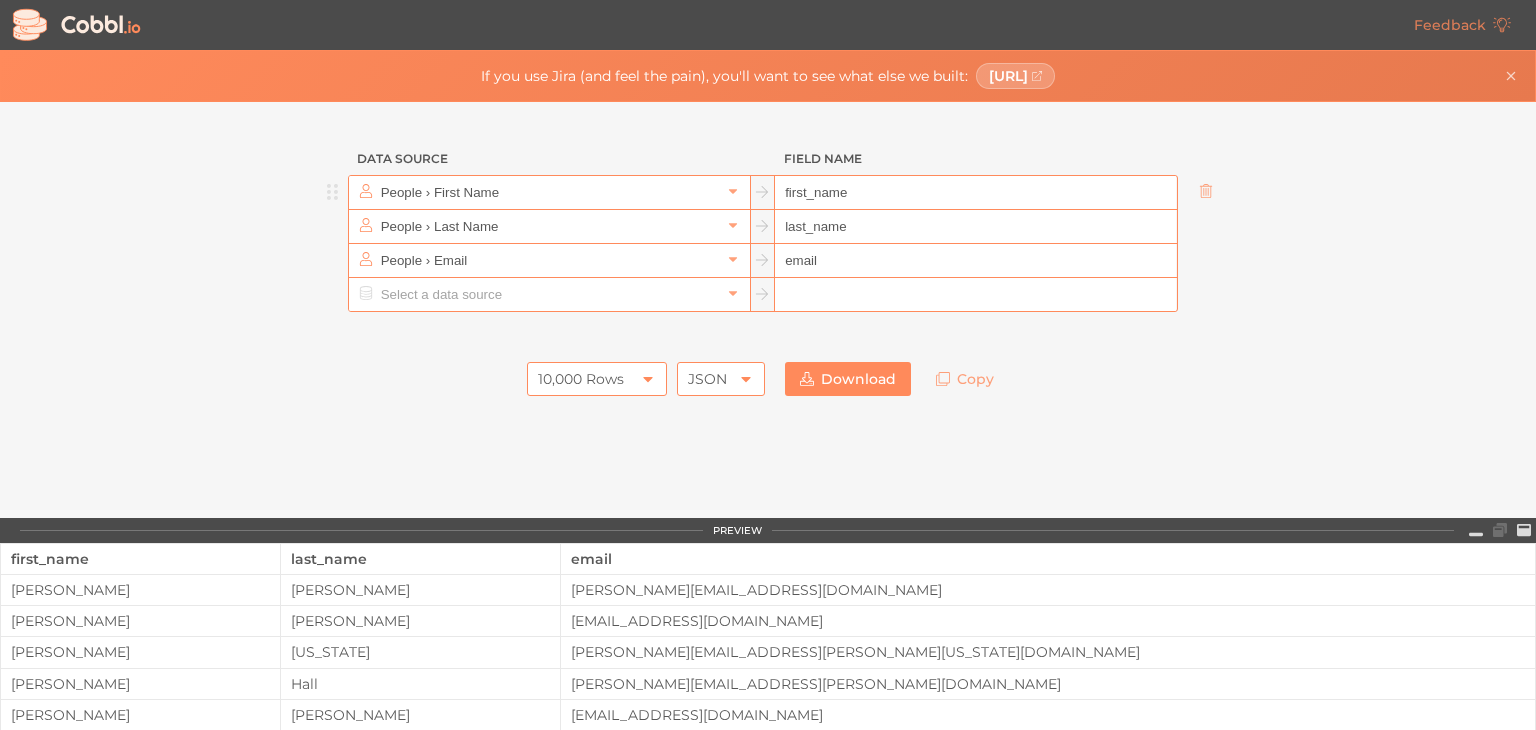 click on "Download" at bounding box center [848, 379] 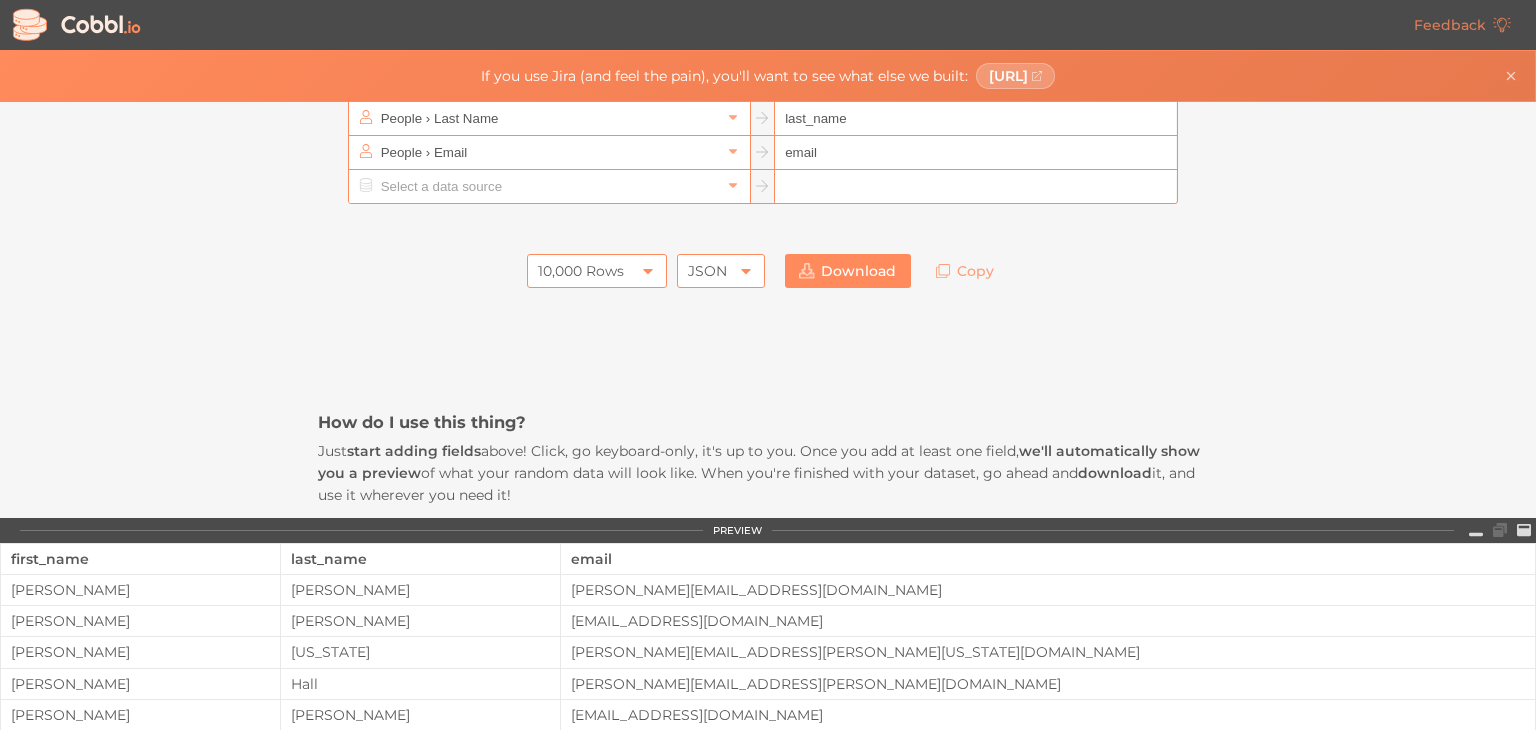 scroll, scrollTop: 108, scrollLeft: 0, axis: vertical 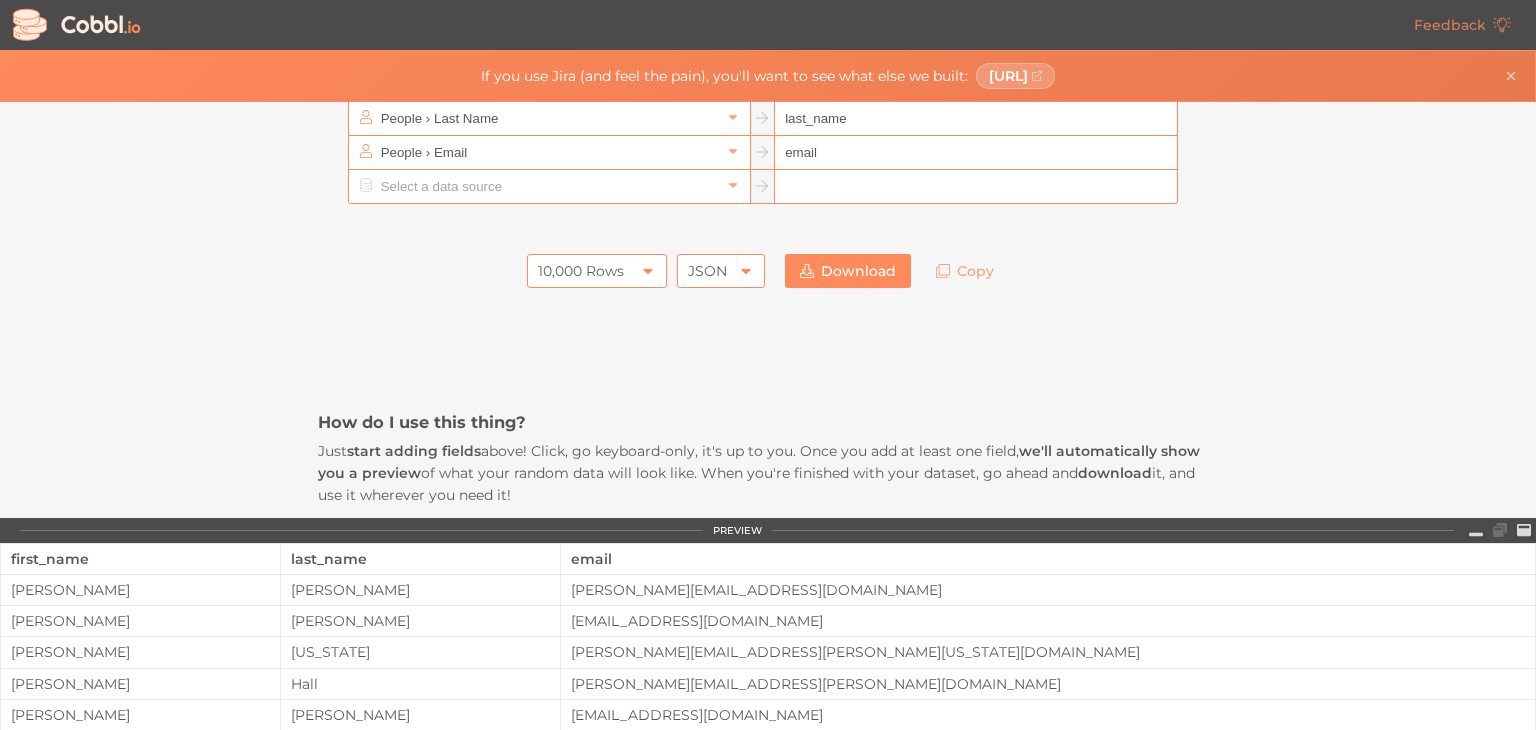 click on "10,000 Rows" at bounding box center [597, 271] 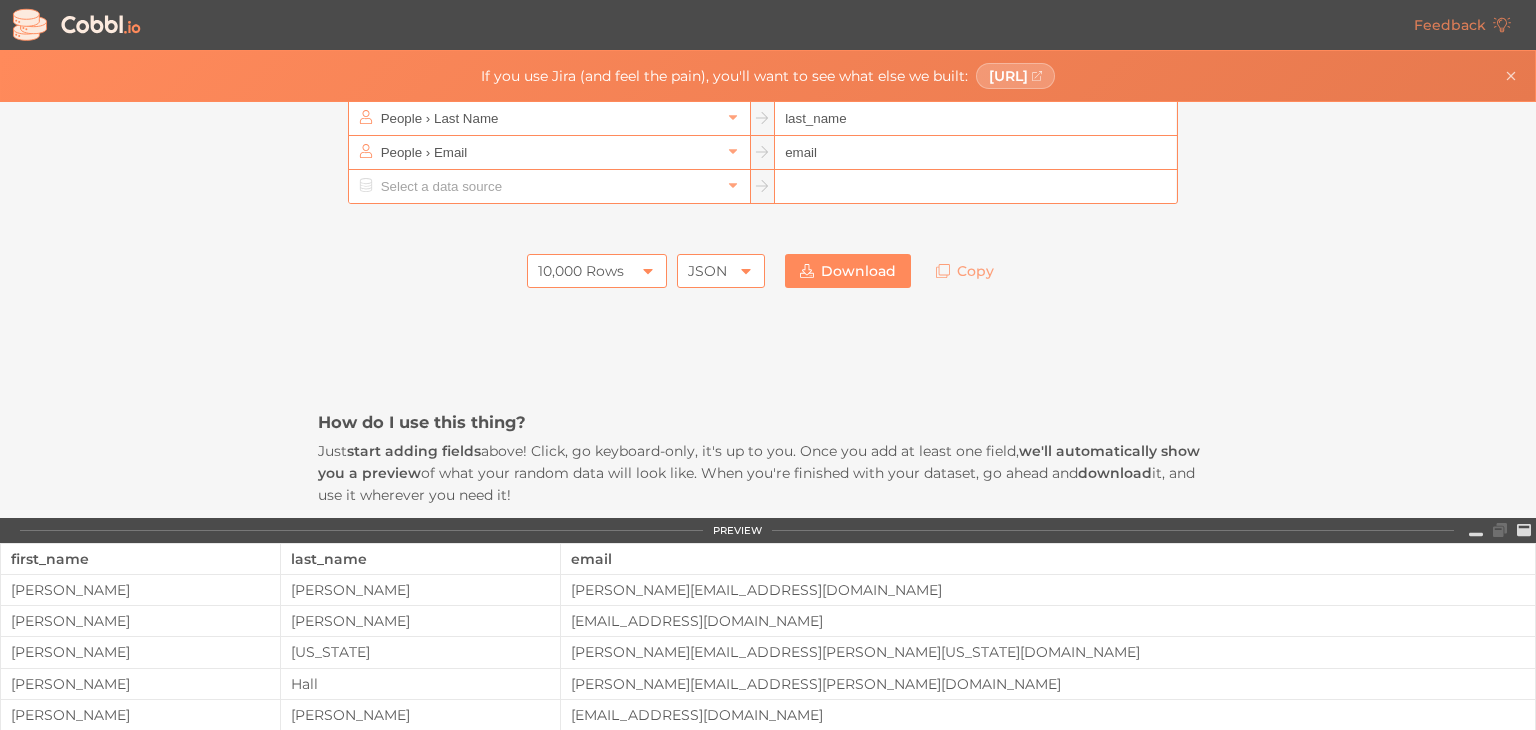 click on "How do I use this thing? Just  start adding fields  above! Click, go keyboard-only, it's up to you. Once you add at least one field,  we'll automatically show you a preview  of what your random data will look like. When you're finished with your dataset, go ahead and  download  it, and use it wherever you need it! What are we aiming to do here? With [DOMAIN_NAME], our goal is to   make it as simple as possible to bring your projects to life with realistic (but fake!) data . Maybe you have a project that, yeah, it looks fine, but it's missing that sense of realism. Sure, you could manually generate a bunch of random data to fill into your design or app, but ugh you've done that before and you just don't have the time. Maybe real data is not accessible, or you can't pull it in real-time, or you're just not allowed to use live customer information. Whatever the reason, that's where [DOMAIN_NAME] comes in. We're here to solve that I-just-need-to-show-what-my-work-realistically-looks-like data problem. Who is this for?" at bounding box center [768, 923] 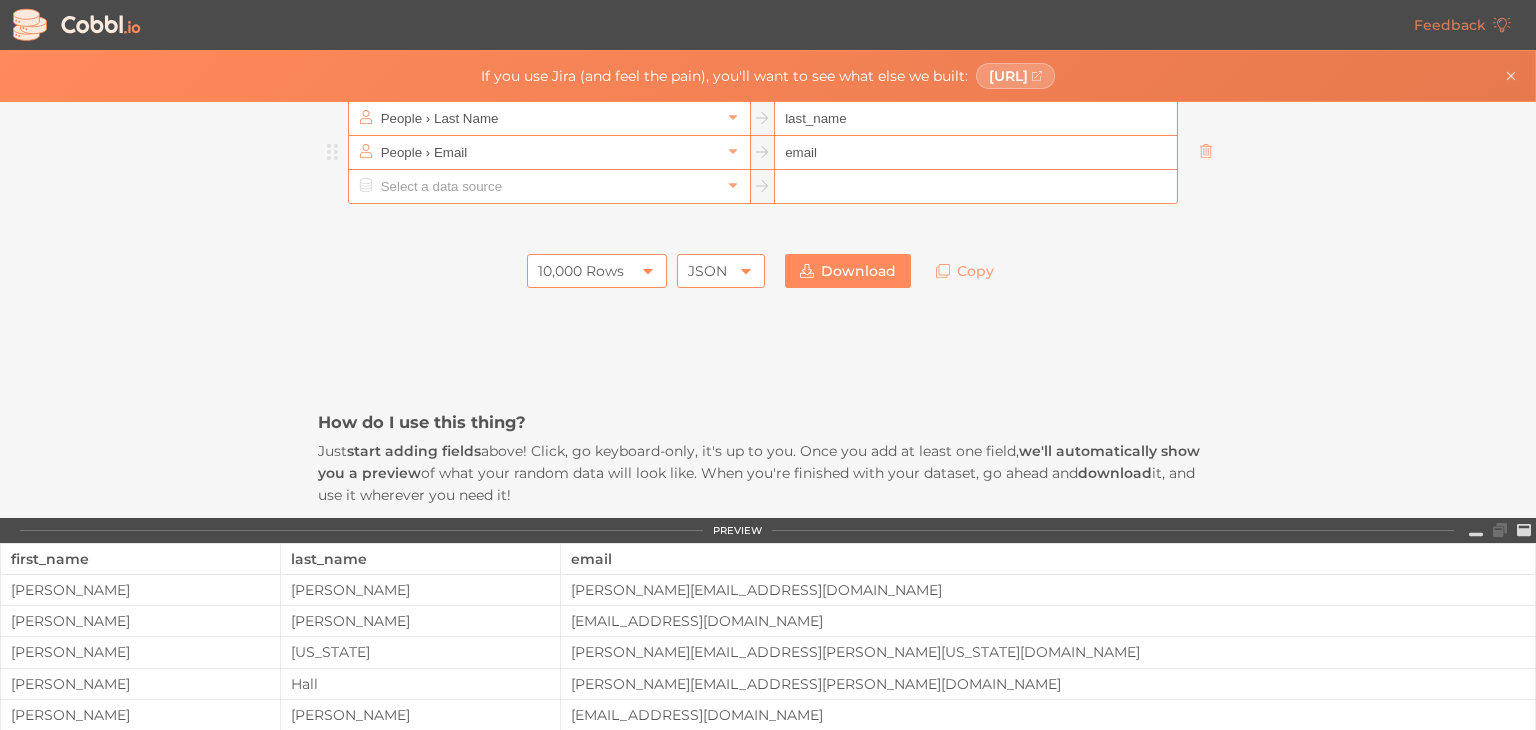 scroll, scrollTop: 0, scrollLeft: 0, axis: both 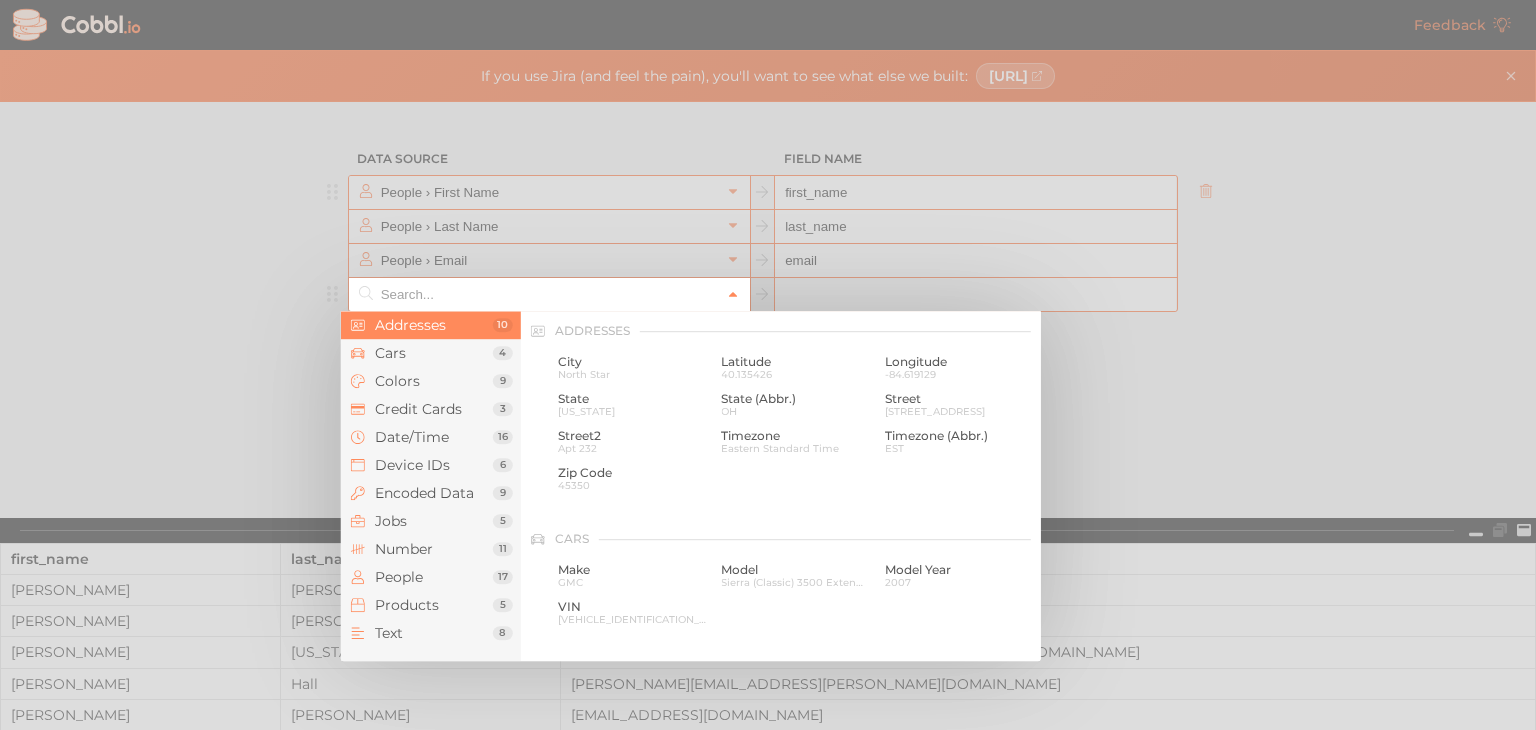 click at bounding box center [549, 294] 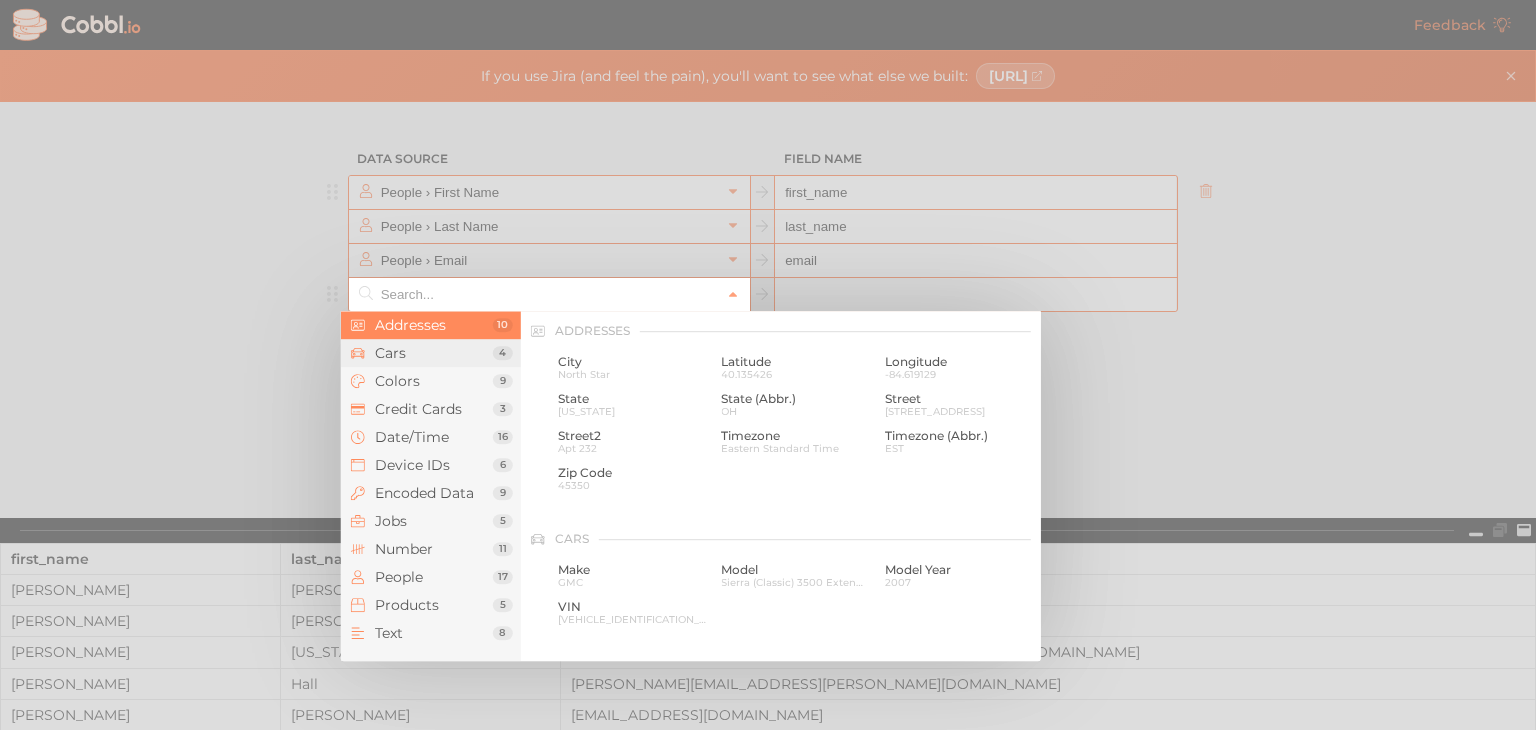 click on "Cars" at bounding box center (434, 353) 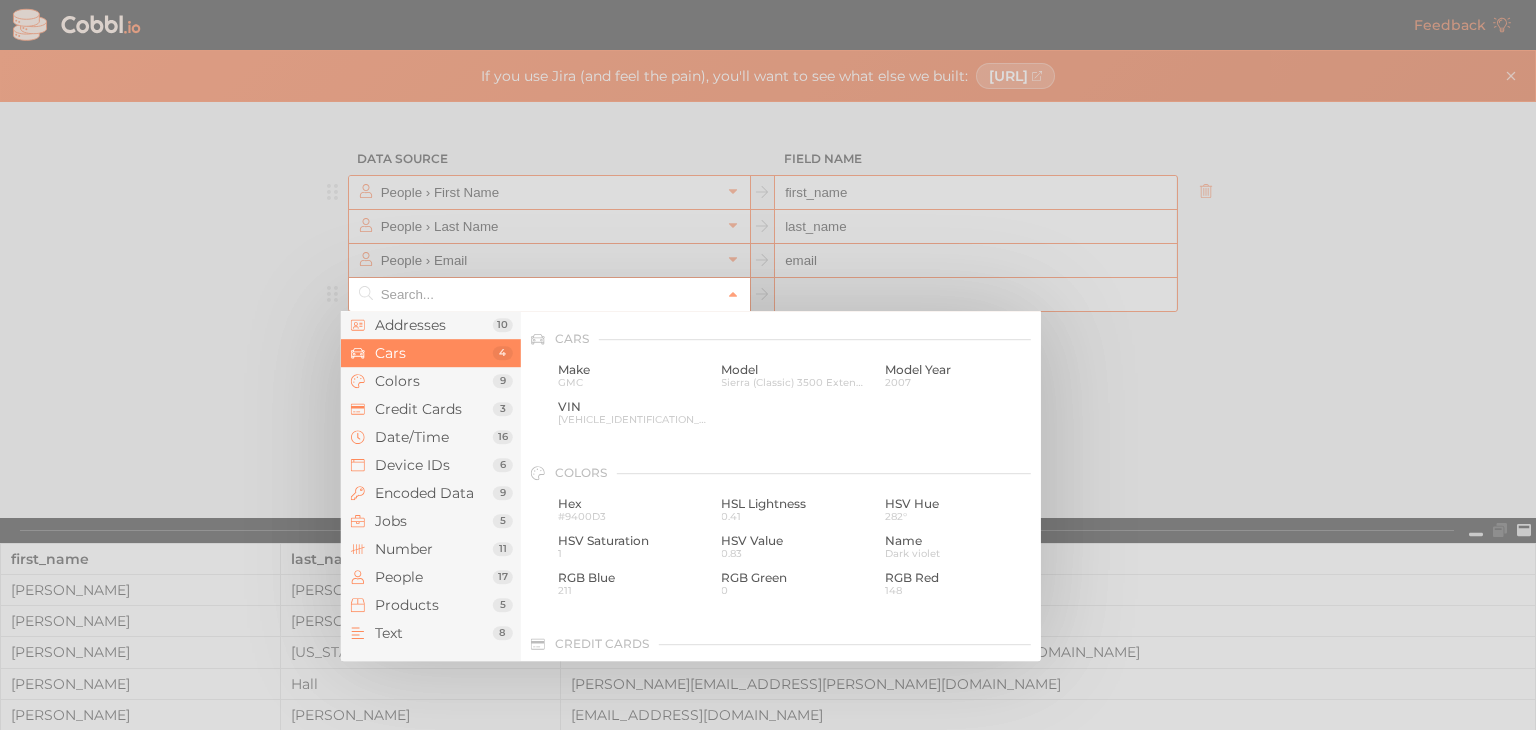 scroll, scrollTop: 208, scrollLeft: 0, axis: vertical 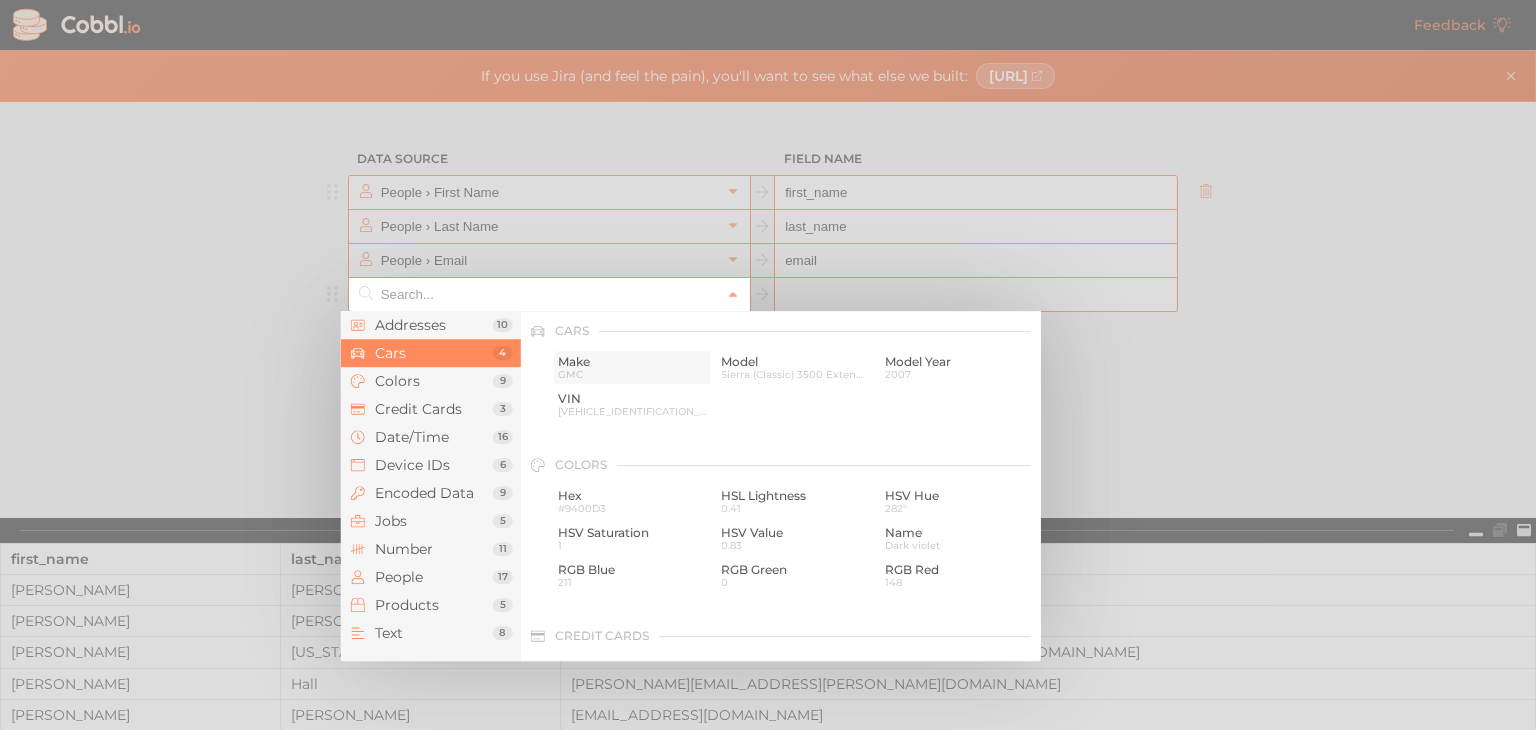 click on "GMC" at bounding box center (632, 374) 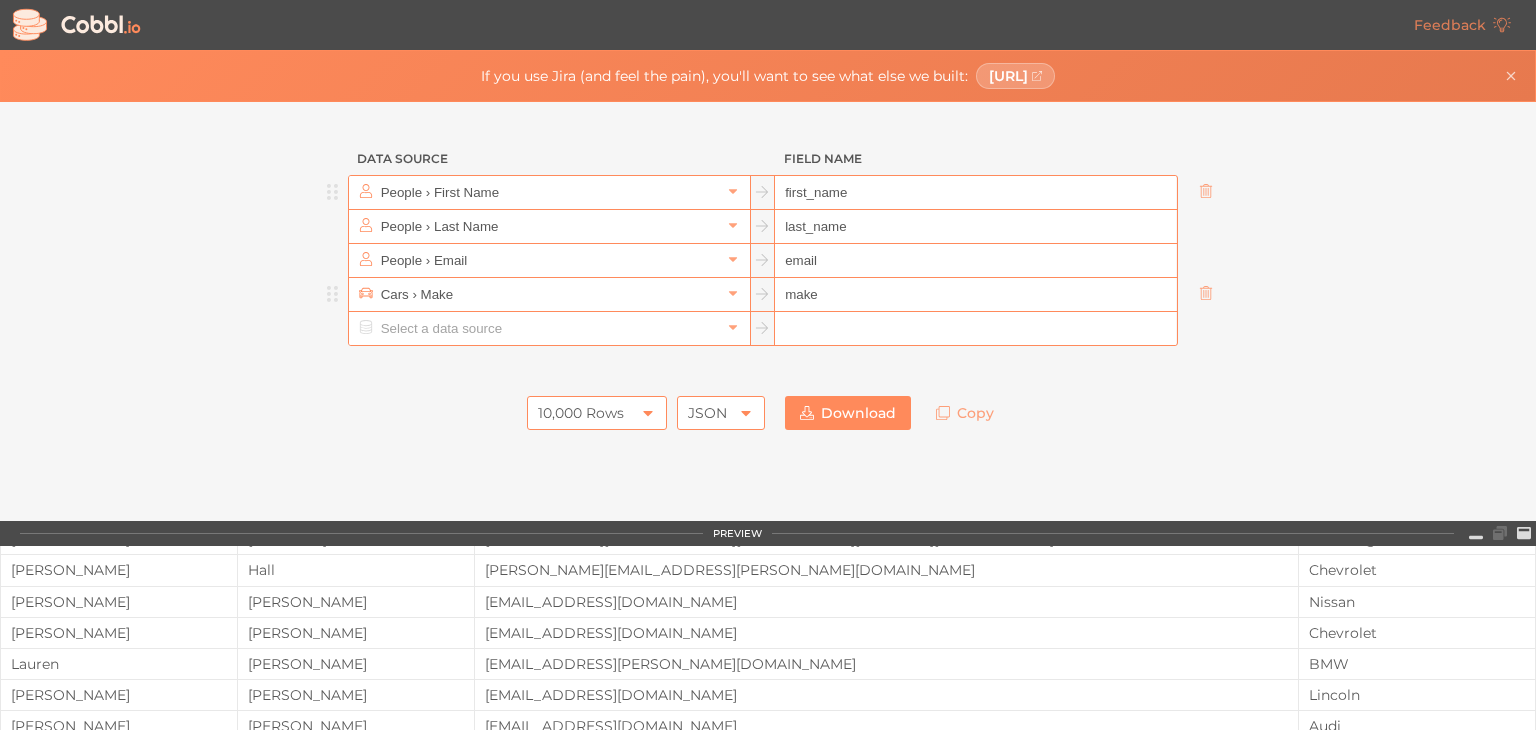 scroll, scrollTop: 0, scrollLeft: 0, axis: both 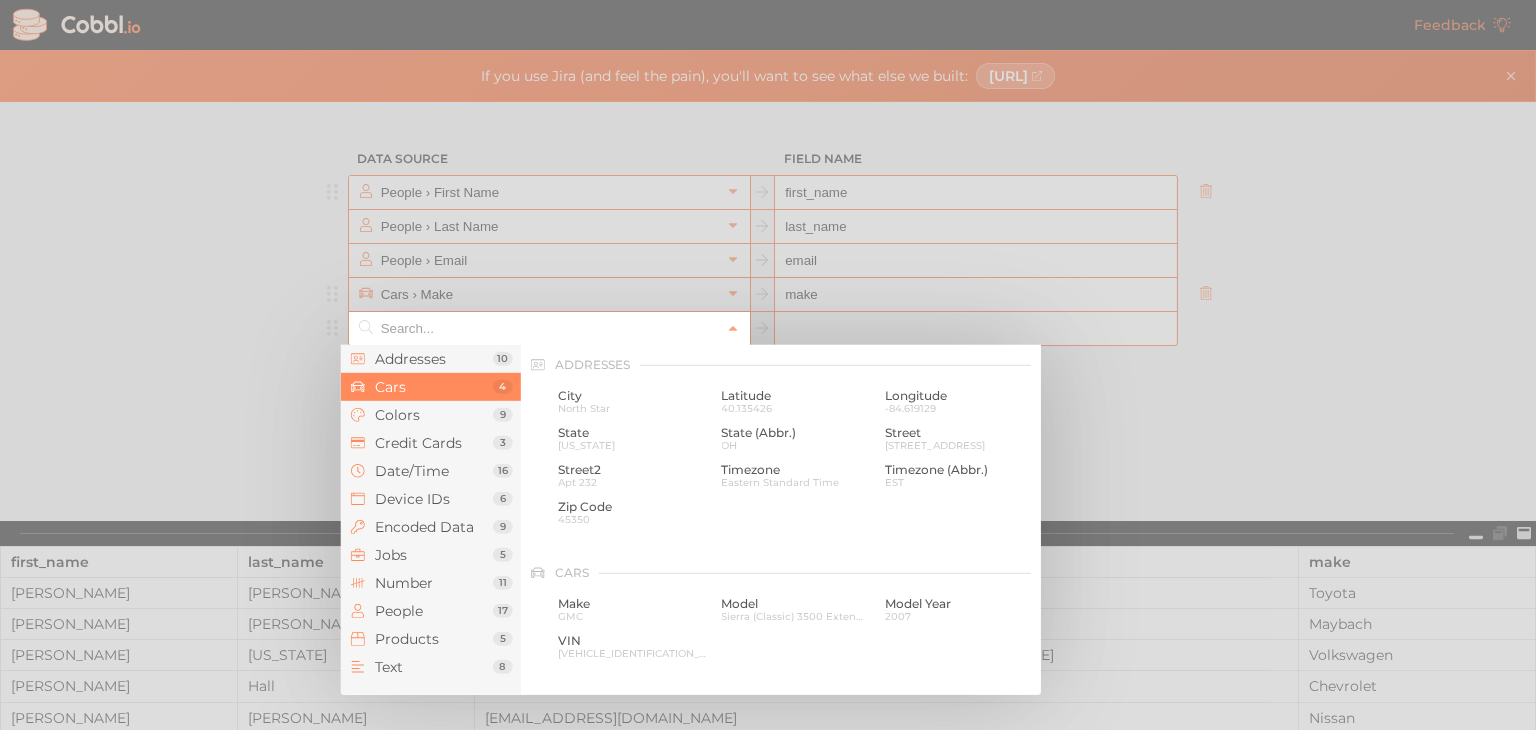 click at bounding box center (548, 328) 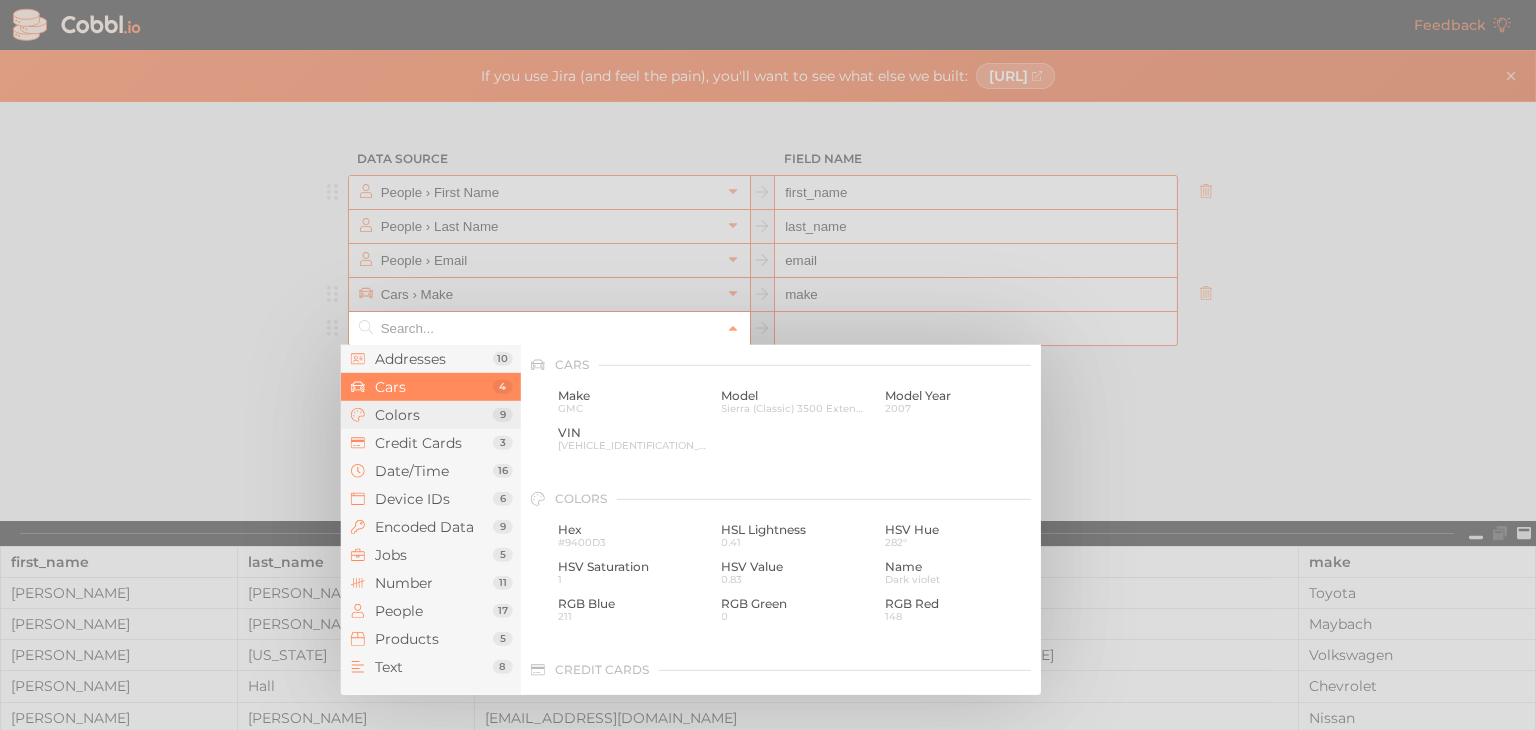click on "Colors" at bounding box center (434, 415) 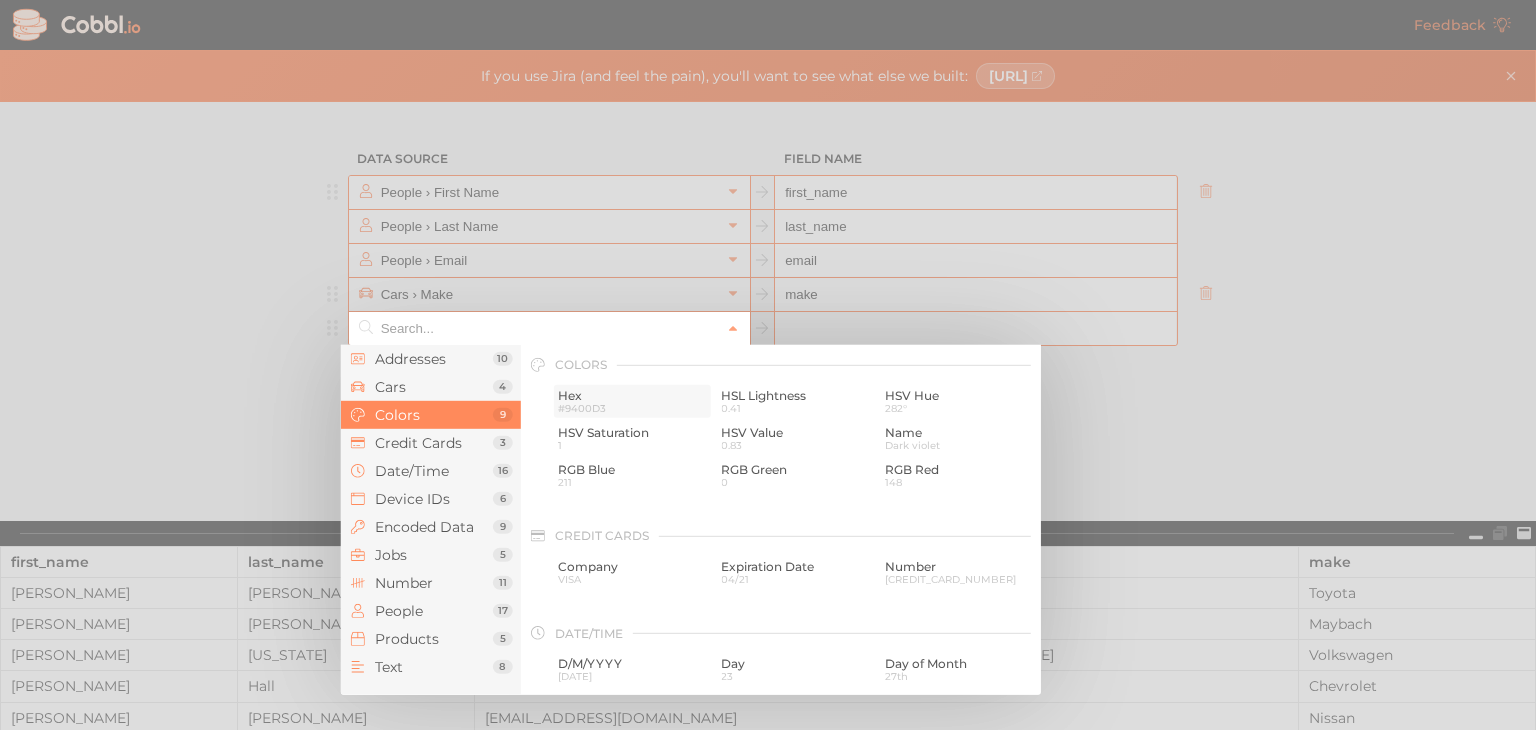 click on "#9400D3" at bounding box center (632, 408) 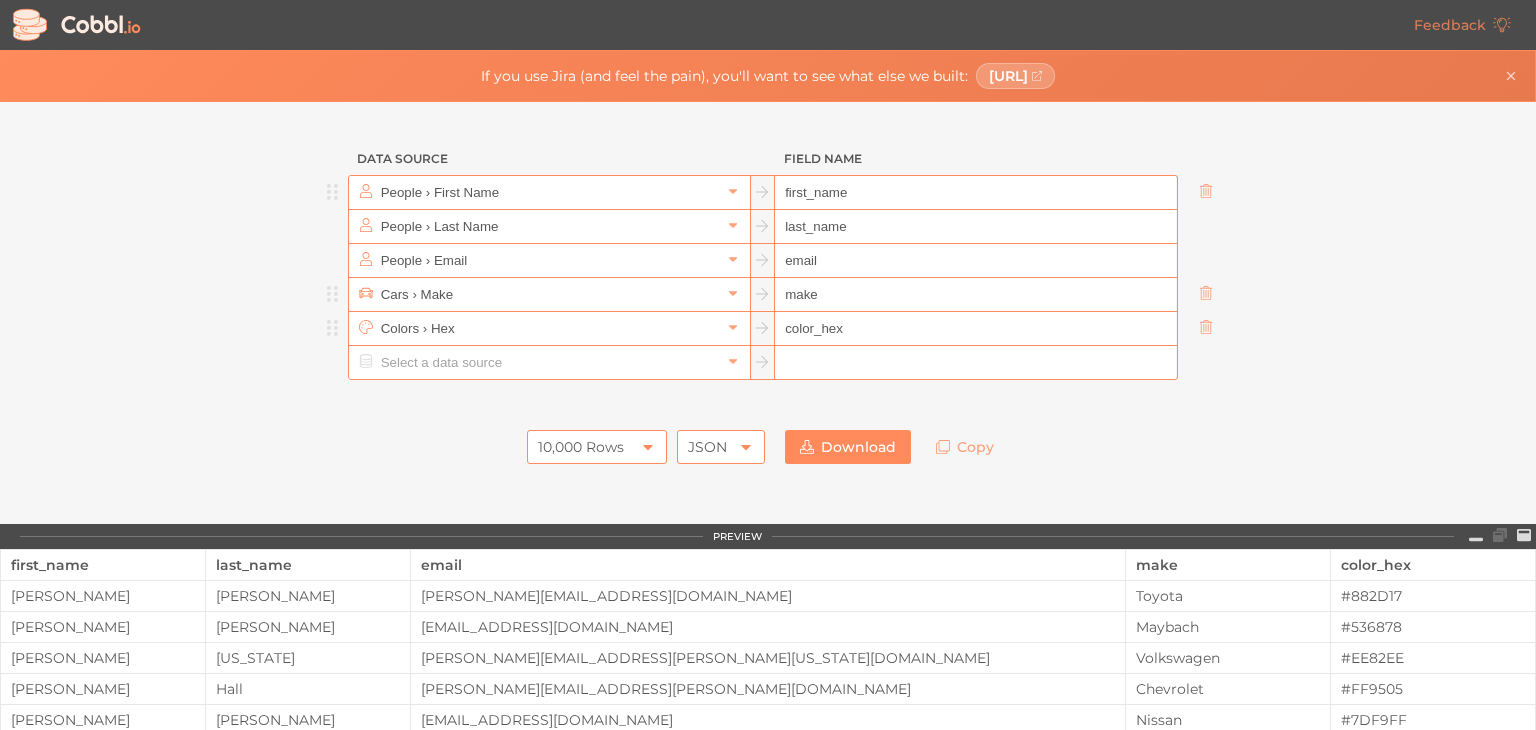 click at bounding box center (768, 400) 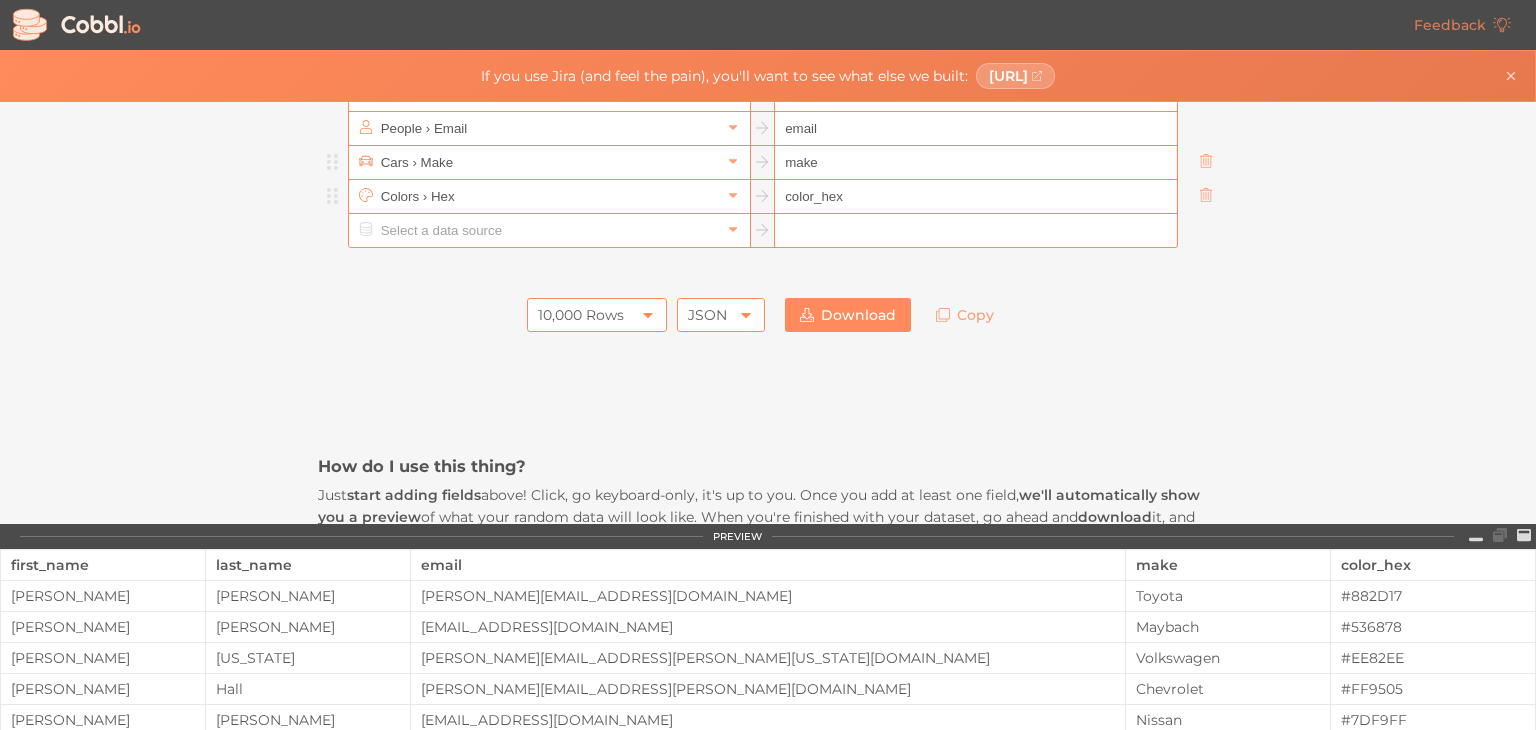scroll, scrollTop: 0, scrollLeft: 0, axis: both 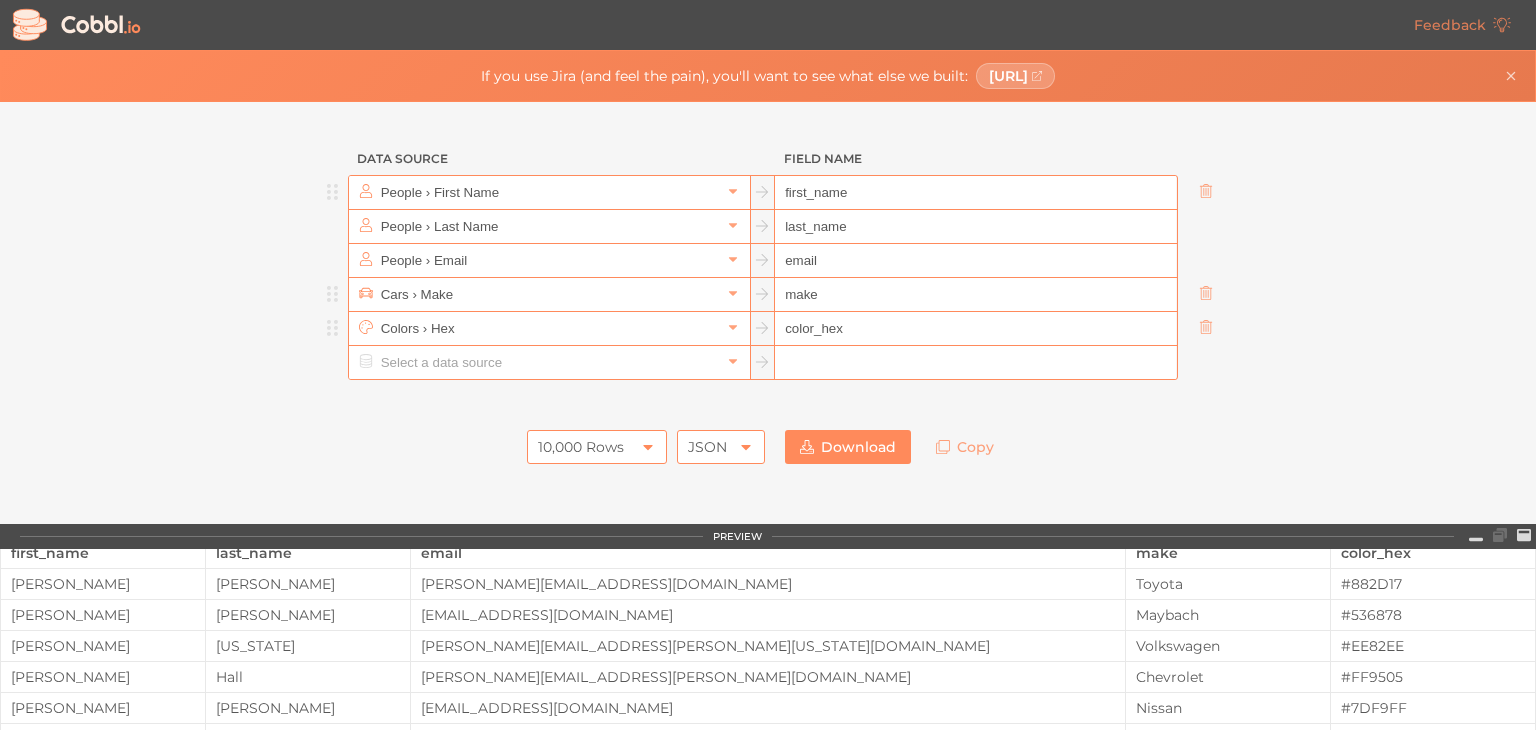 click on "#882D17" at bounding box center (1433, 584) 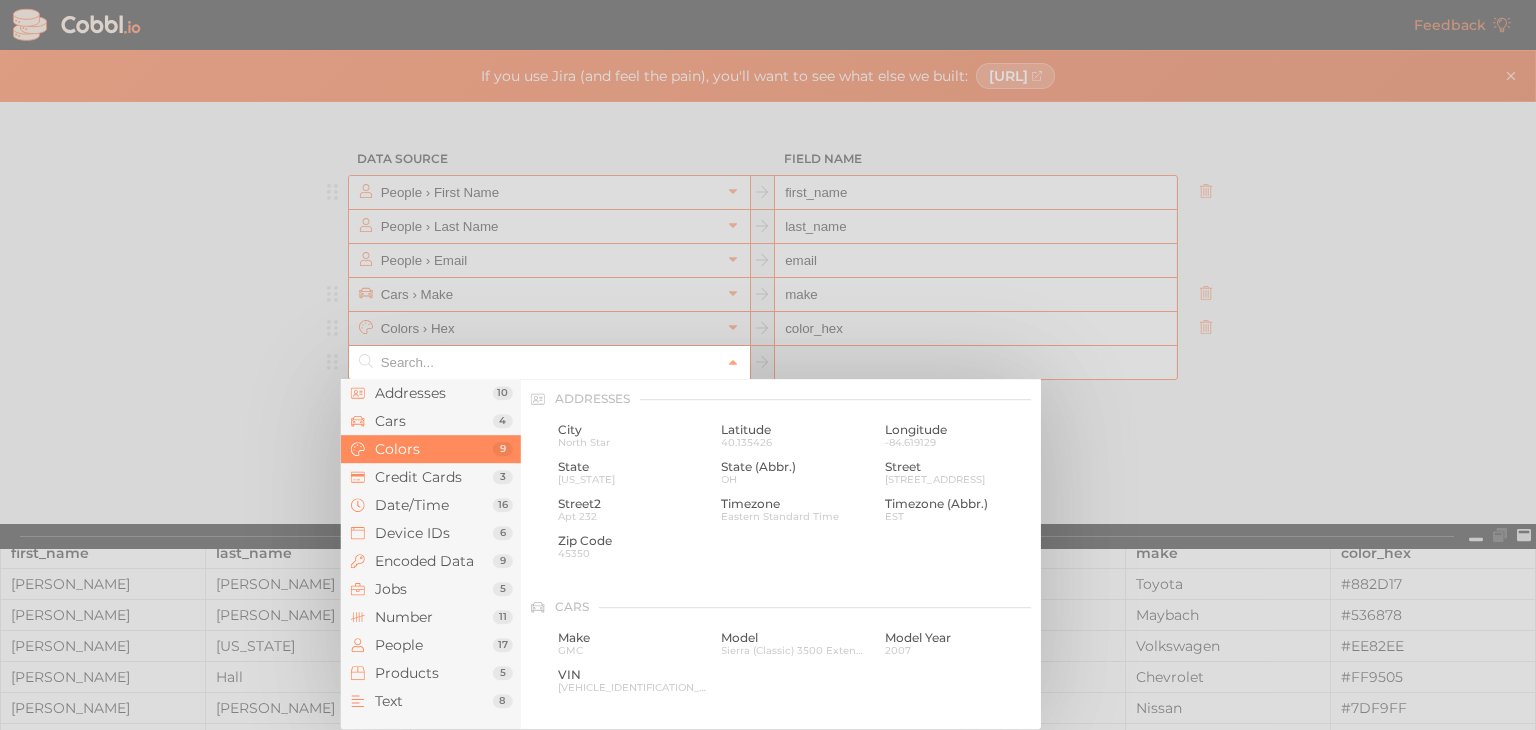 click at bounding box center [548, 362] 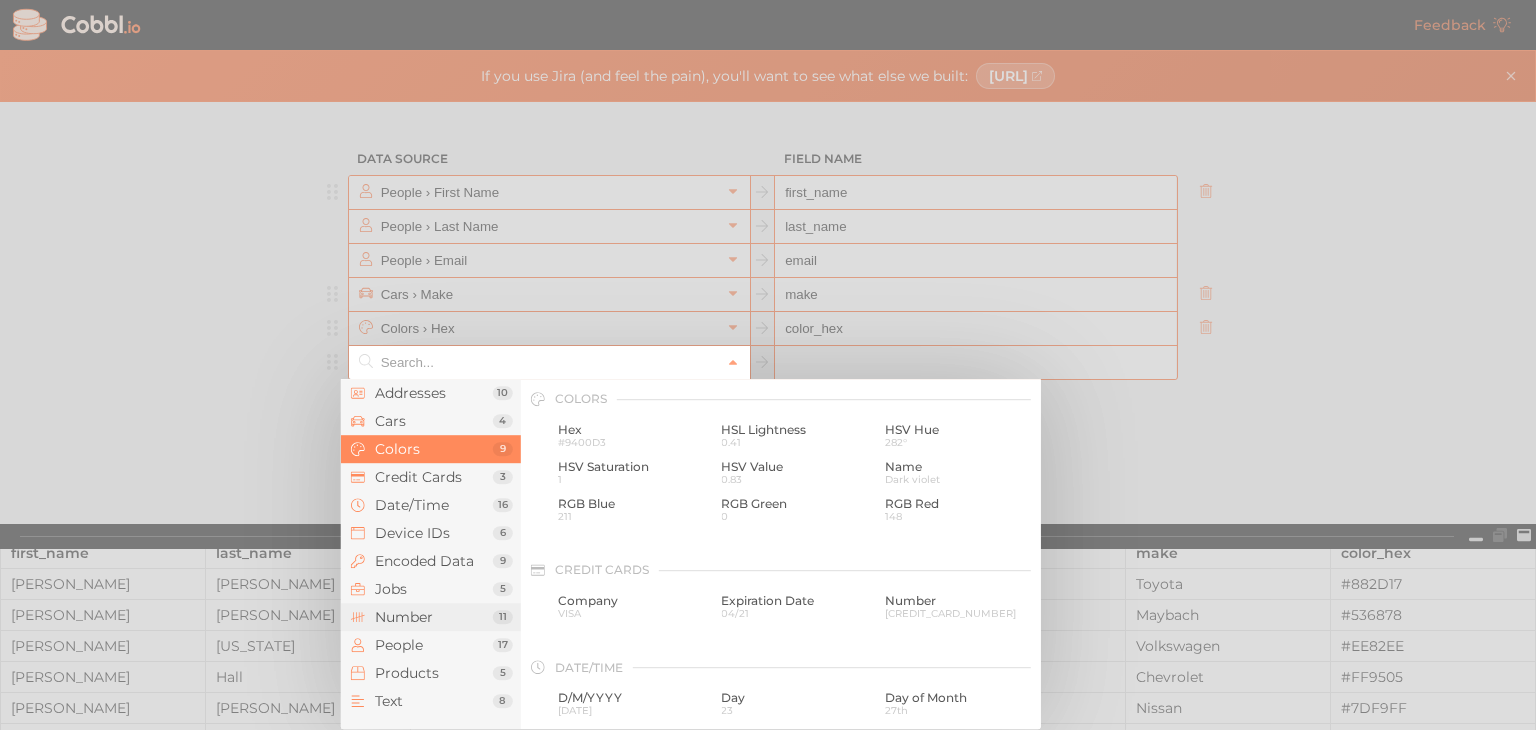 click on "Number" at bounding box center [434, 617] 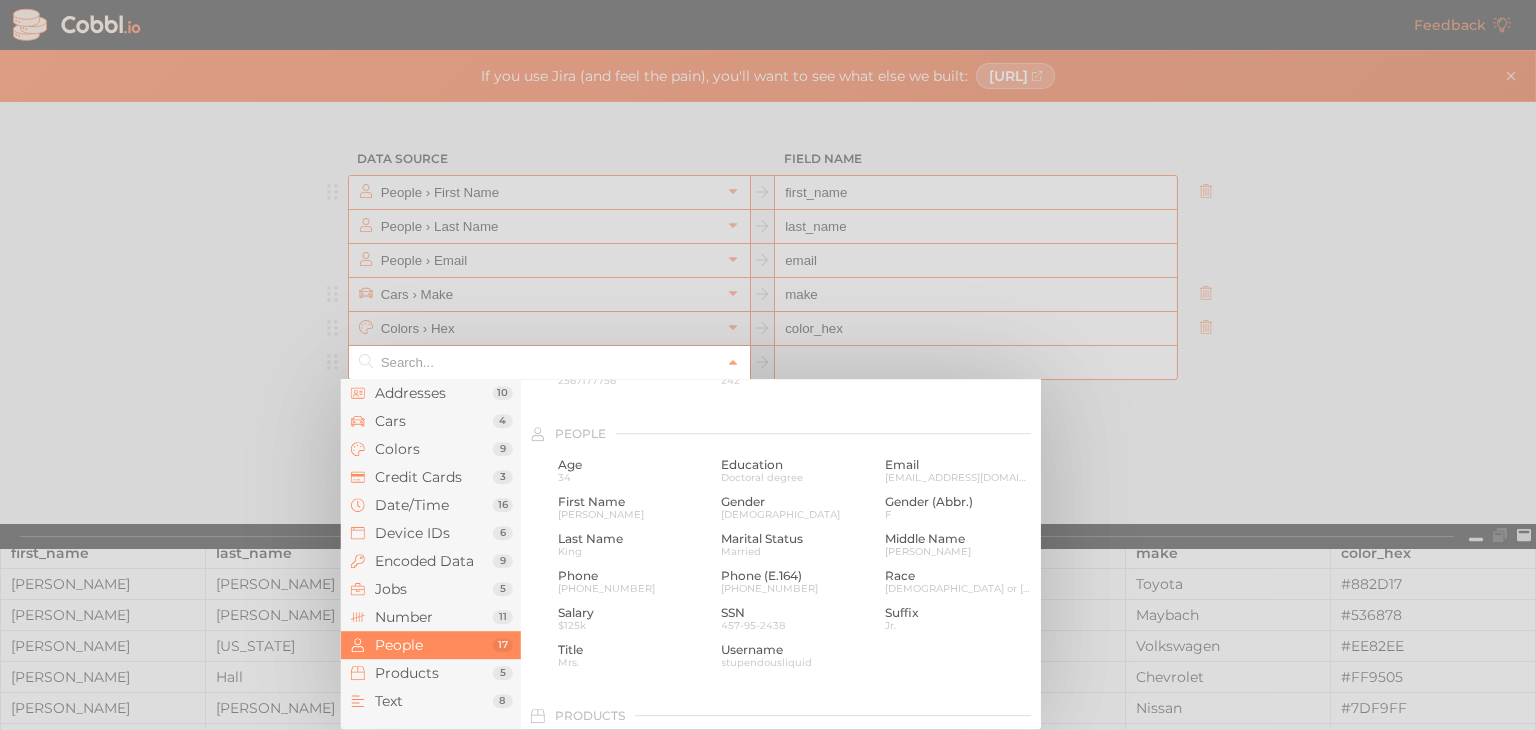 scroll, scrollTop: 1521, scrollLeft: 0, axis: vertical 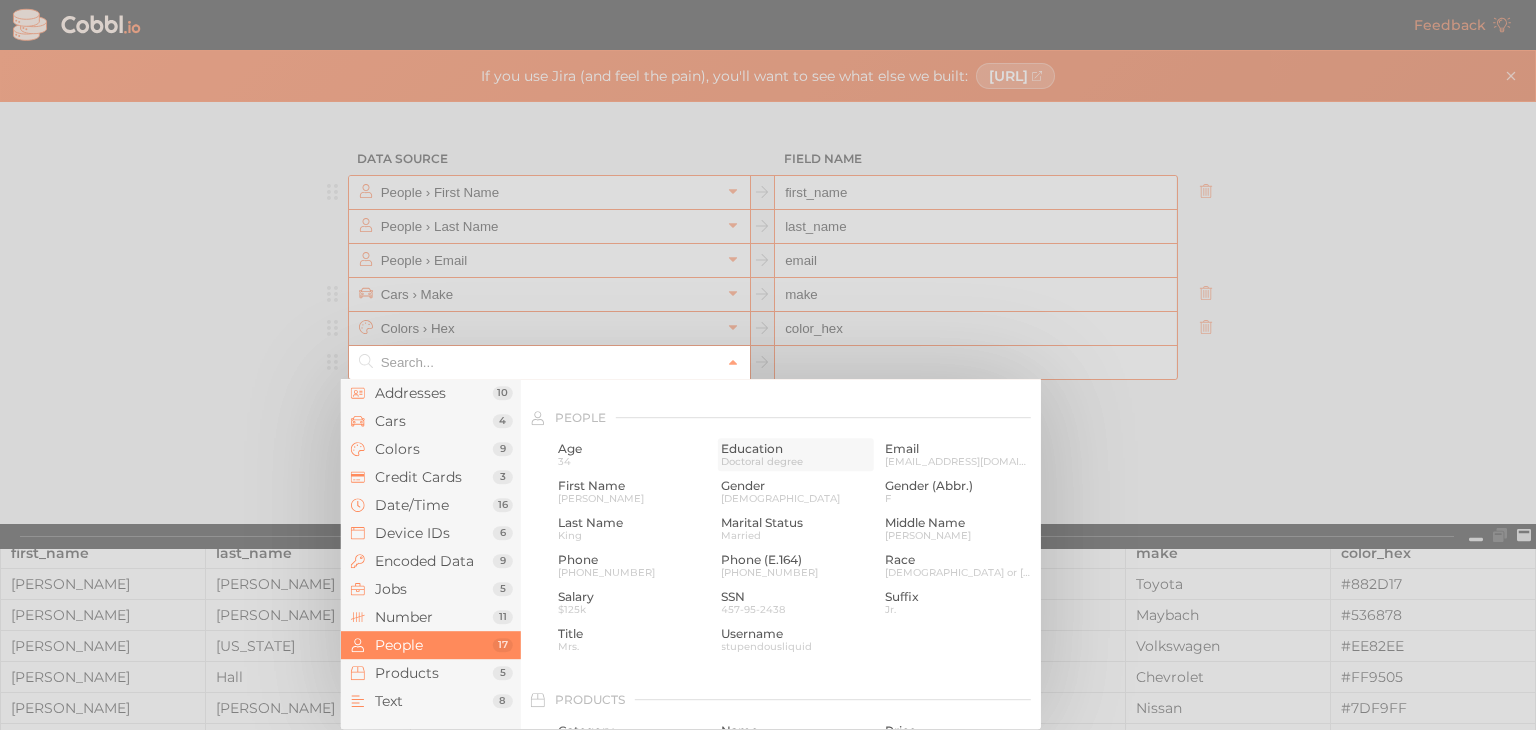 click on "Doctoral degree" at bounding box center (795, 461) 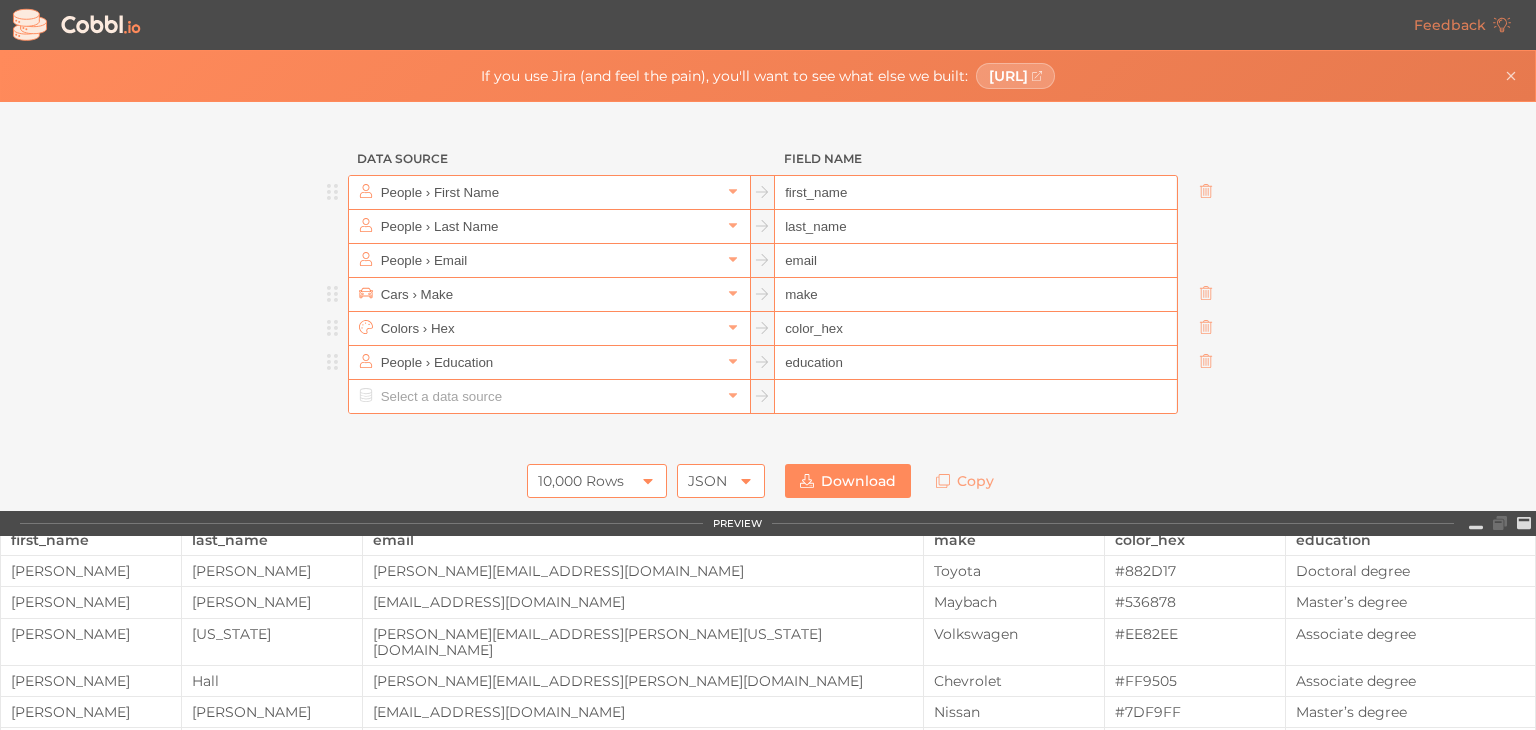 click on "education" at bounding box center (975, 363) 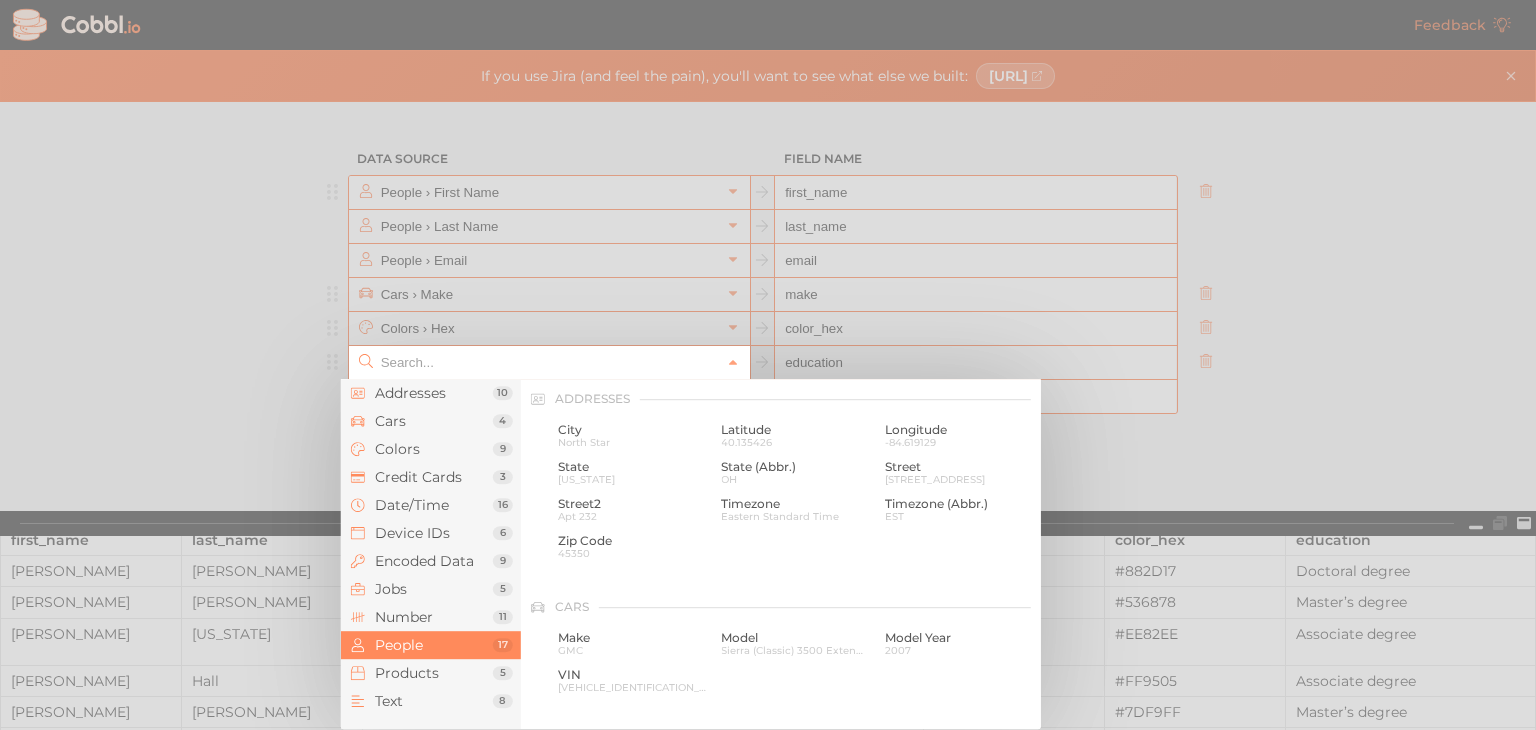 click at bounding box center (548, 362) 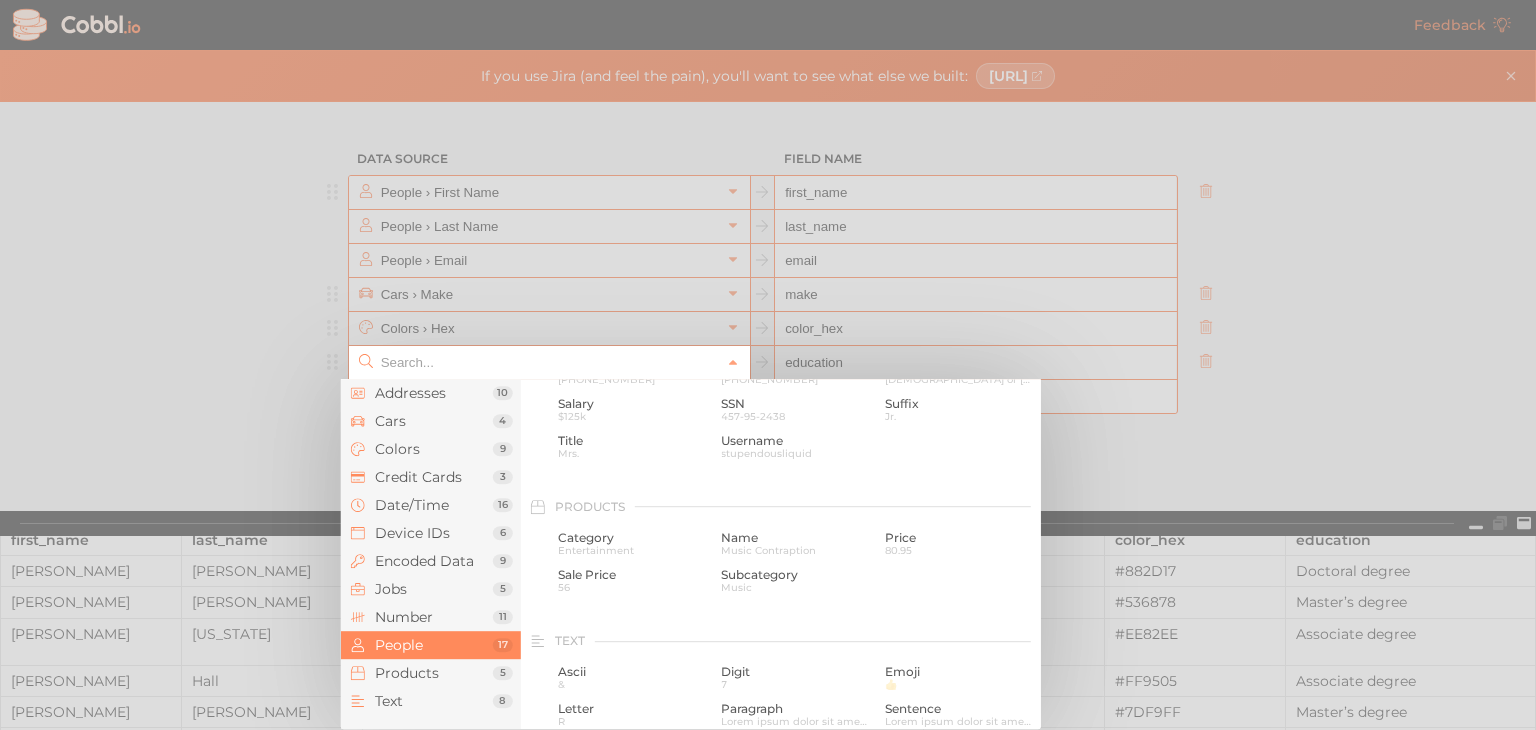 scroll, scrollTop: 1708, scrollLeft: 0, axis: vertical 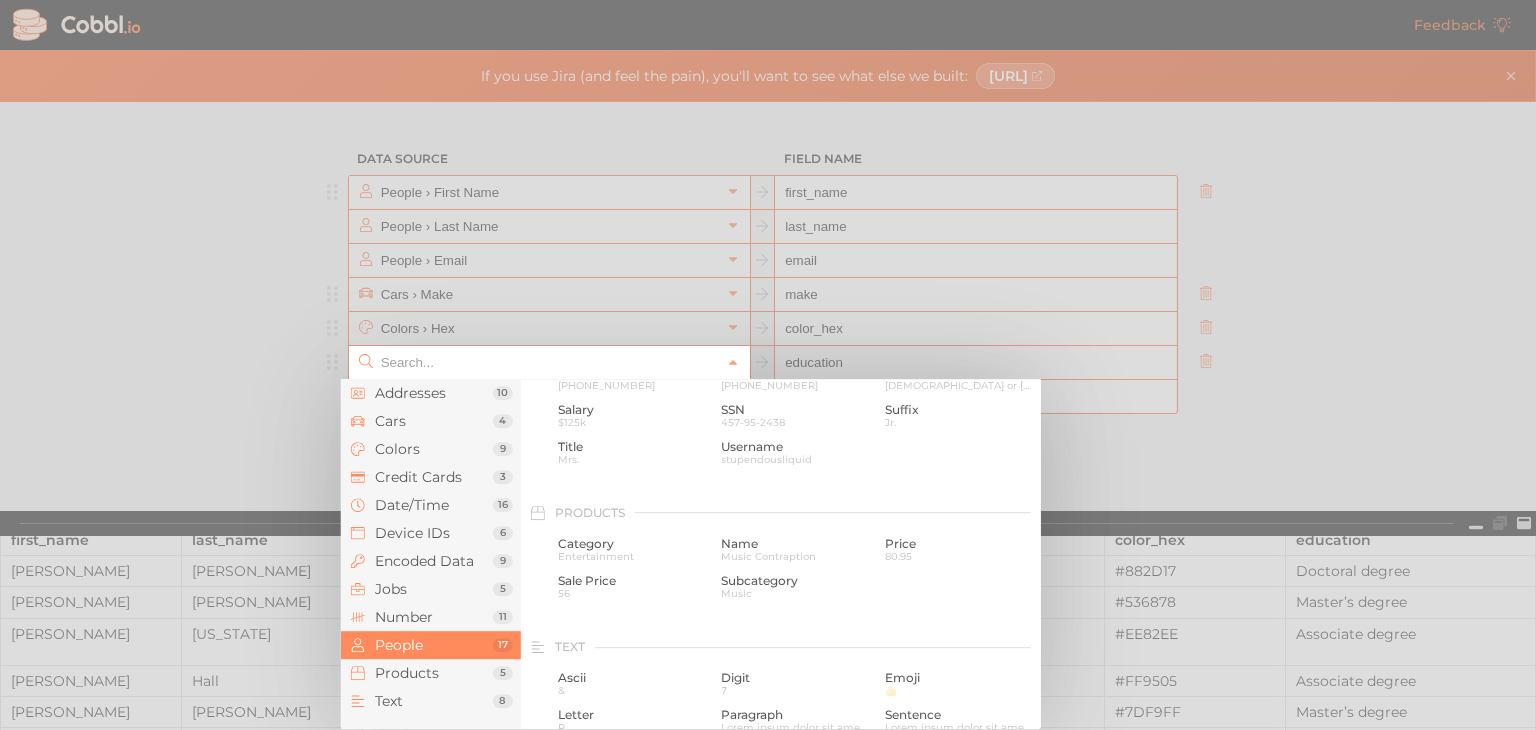 click at bounding box center [768, 365] 